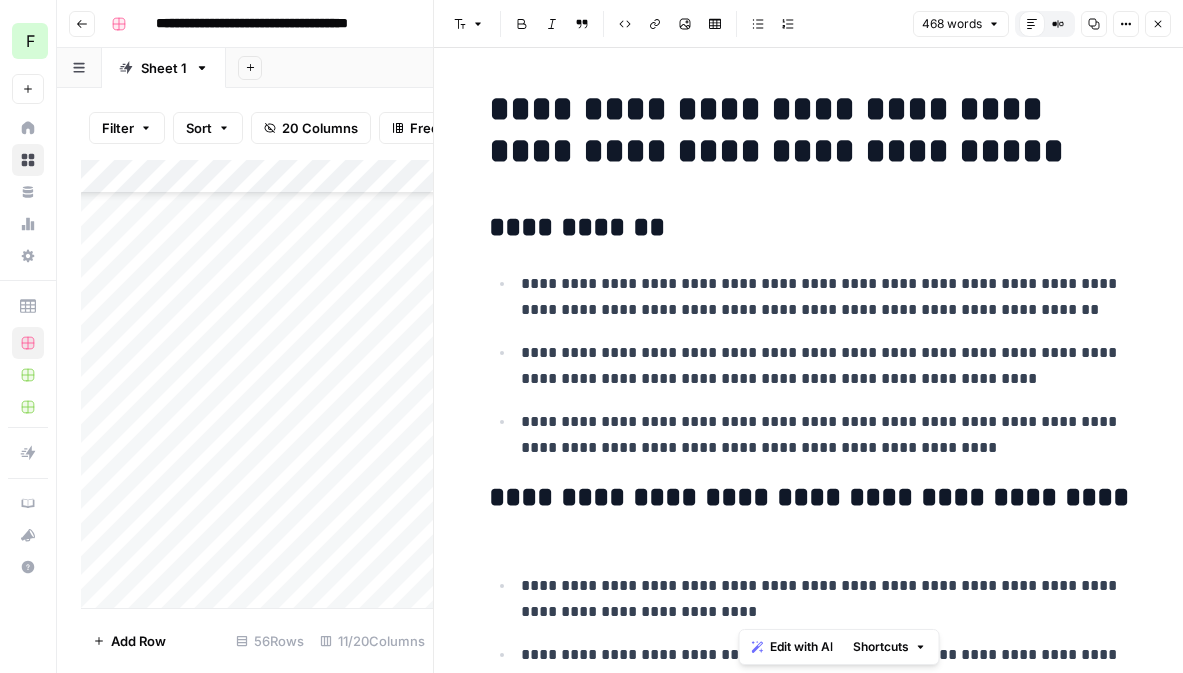 scroll, scrollTop: 0, scrollLeft: 0, axis: both 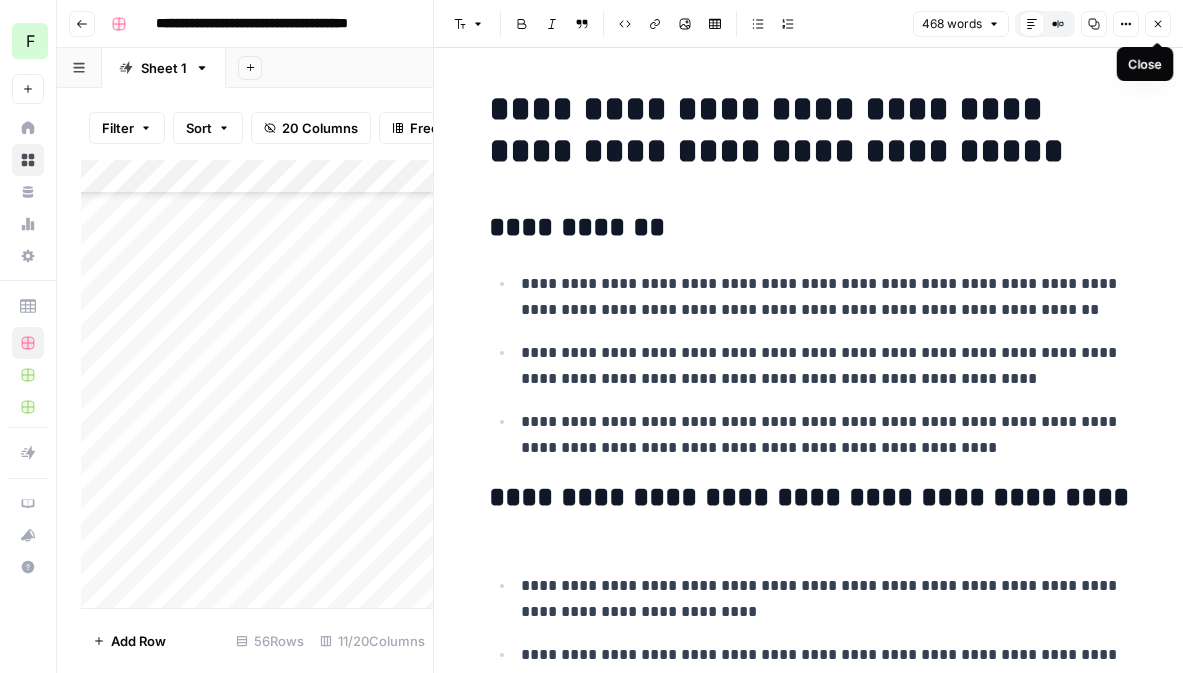 click on "Close" at bounding box center (1158, 24) 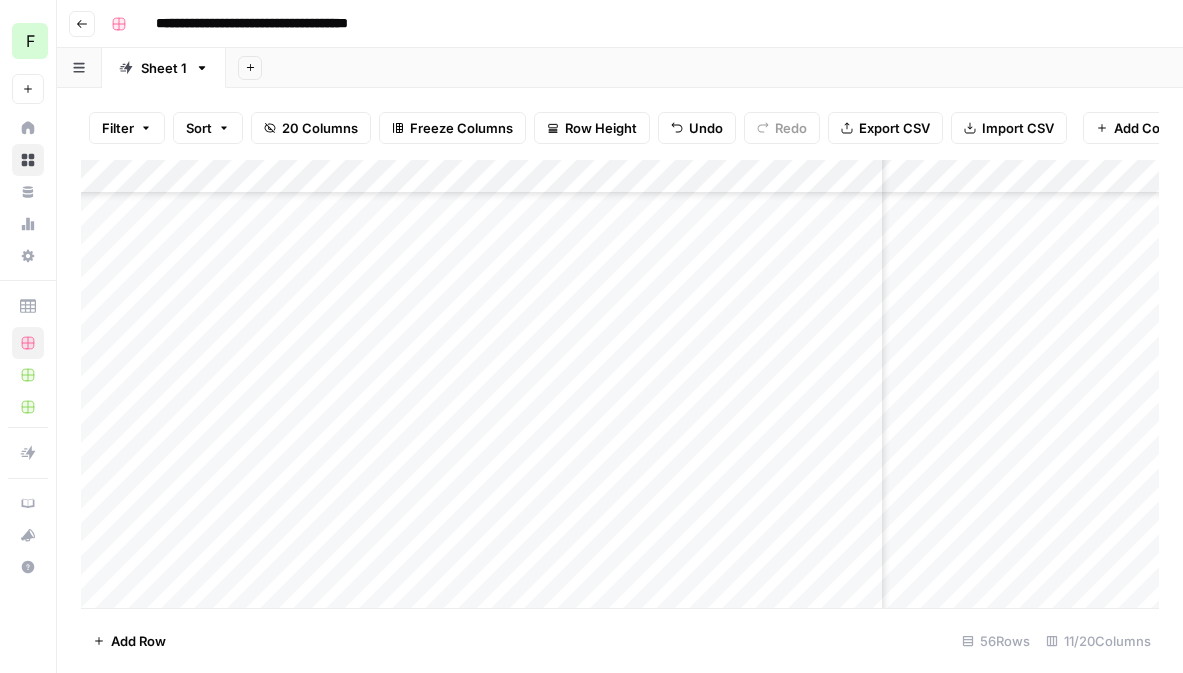 scroll, scrollTop: 4353, scrollLeft: 97, axis: both 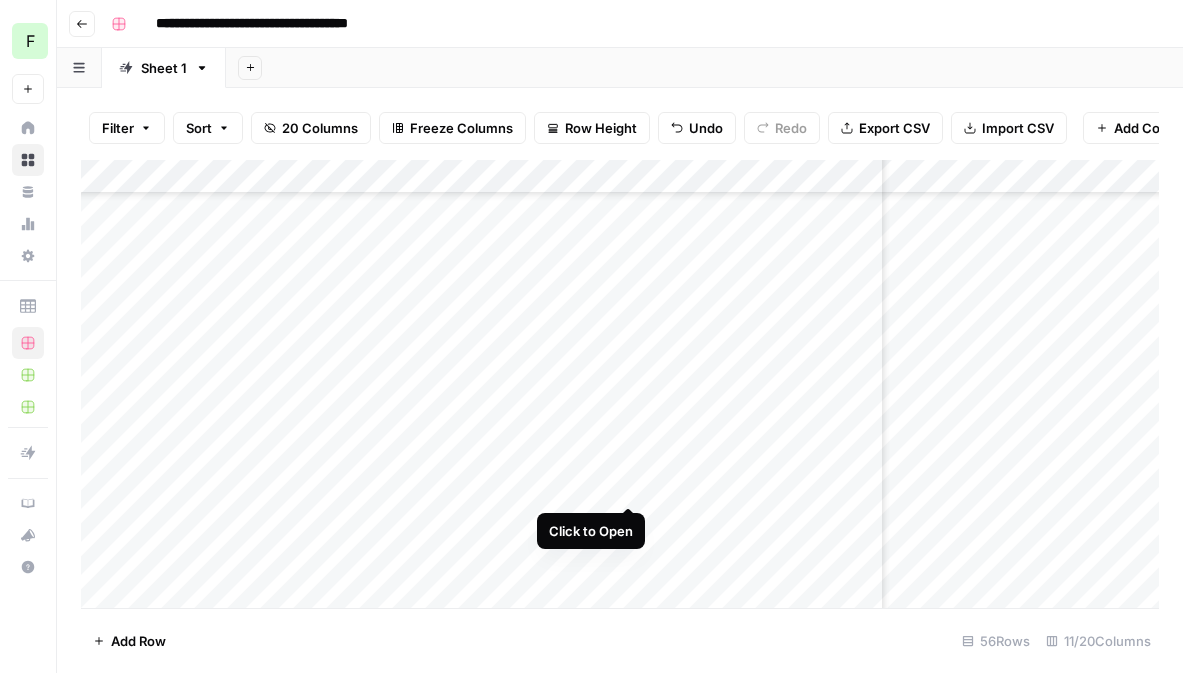 click on "Add Column" at bounding box center [620, 384] 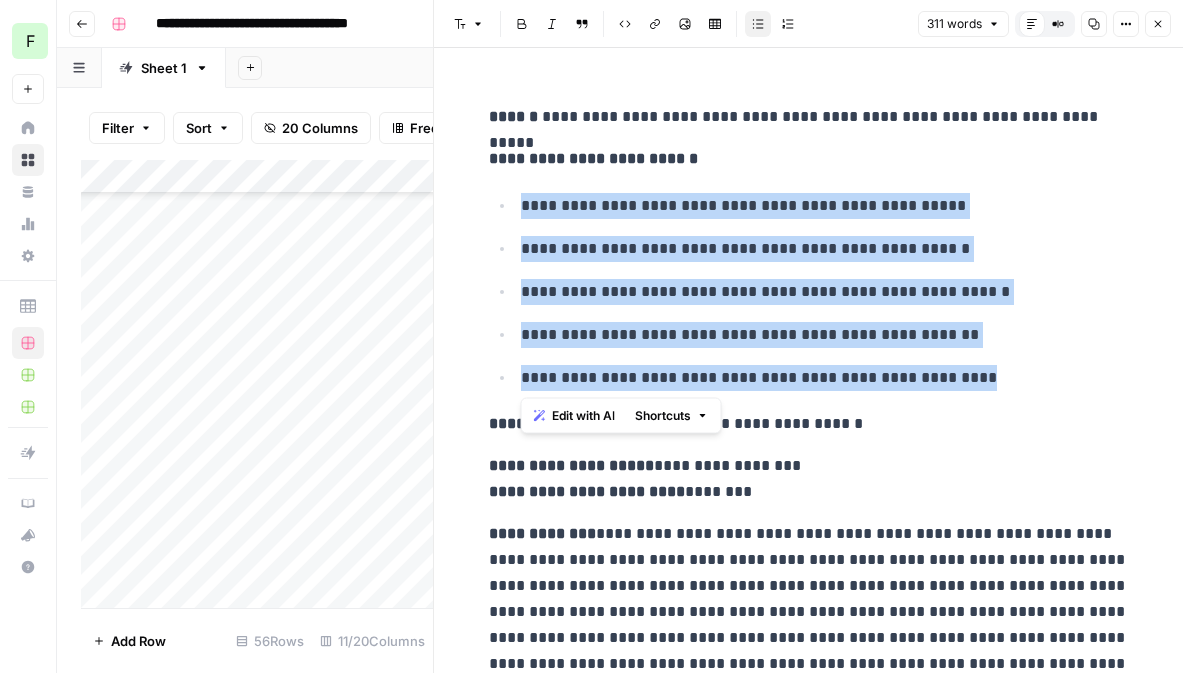 drag, startPoint x: 986, startPoint y: 380, endPoint x: 487, endPoint y: 209, distance: 527.4865 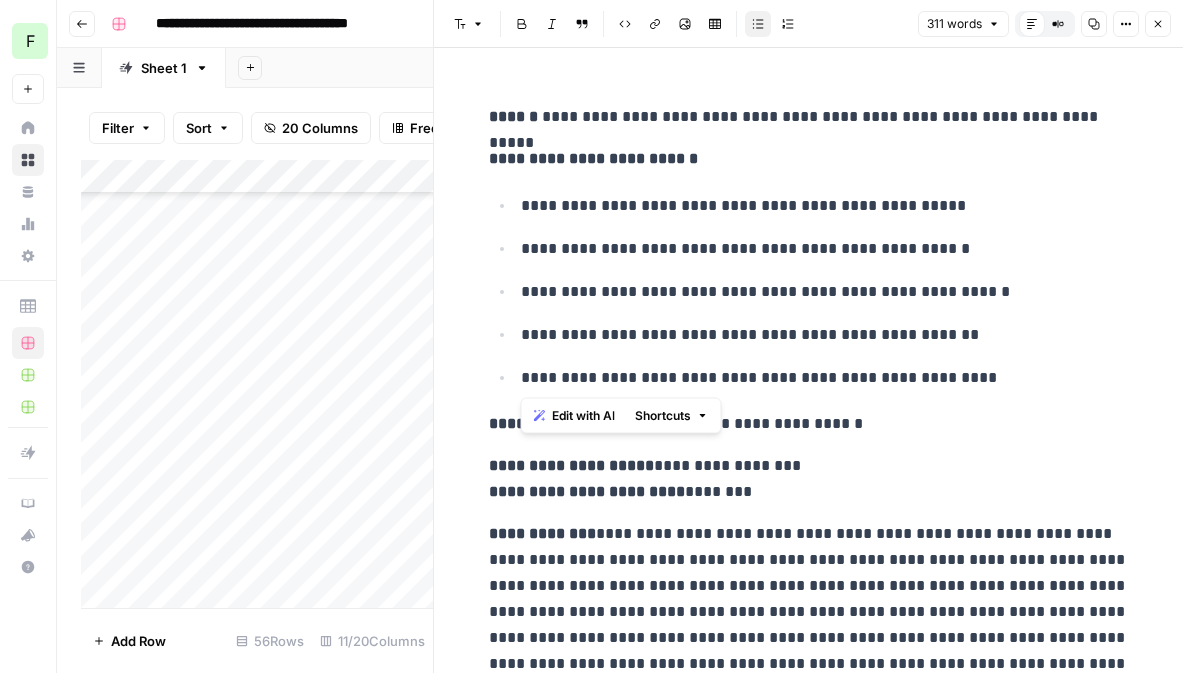 click on "**********" at bounding box center (809, 424) 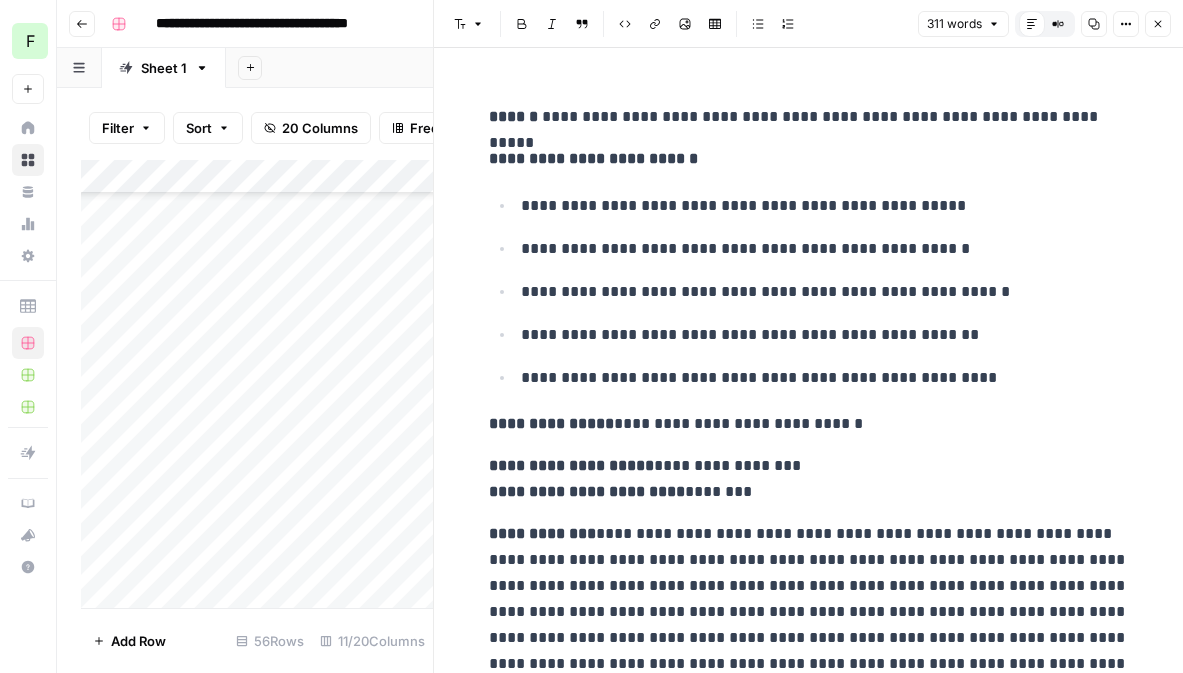 scroll, scrollTop: 51, scrollLeft: 0, axis: vertical 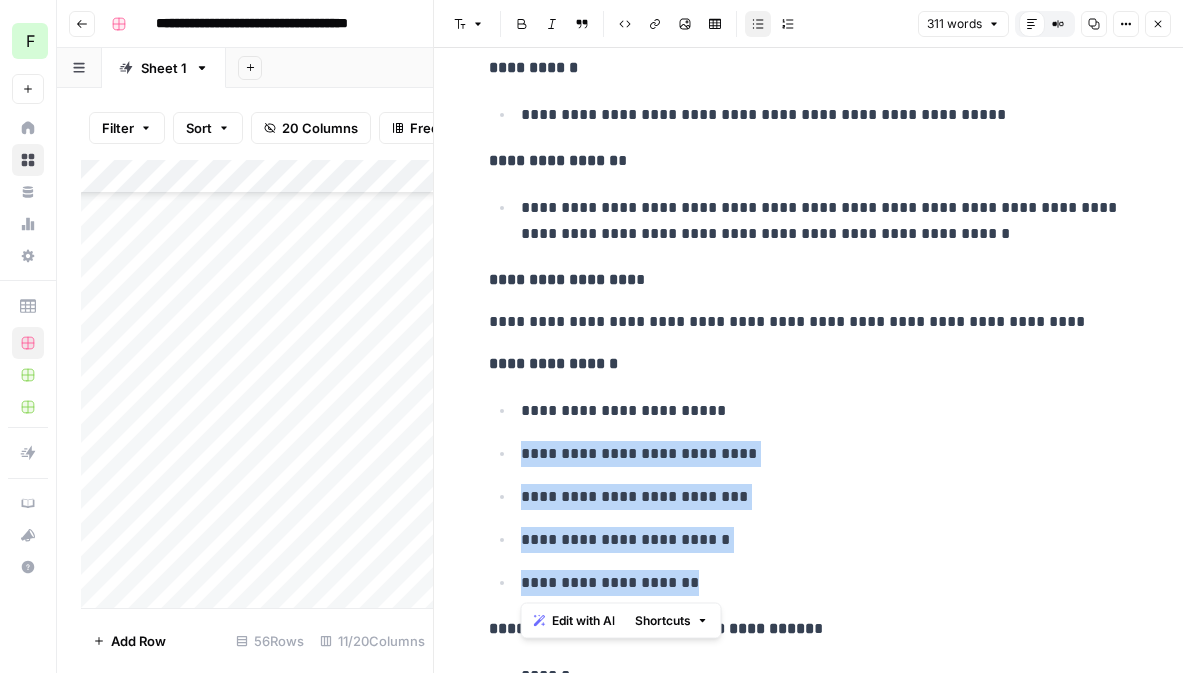 drag, startPoint x: 698, startPoint y: 581, endPoint x: 510, endPoint y: 458, distance: 224.66197 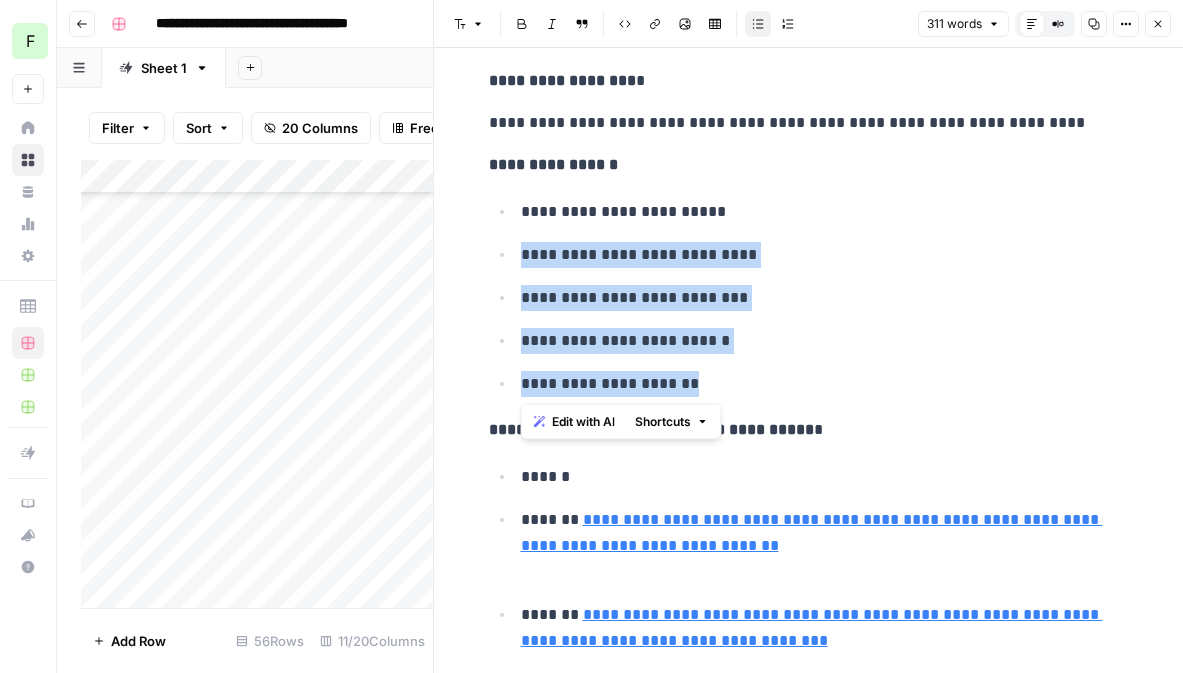 scroll, scrollTop: 932, scrollLeft: 0, axis: vertical 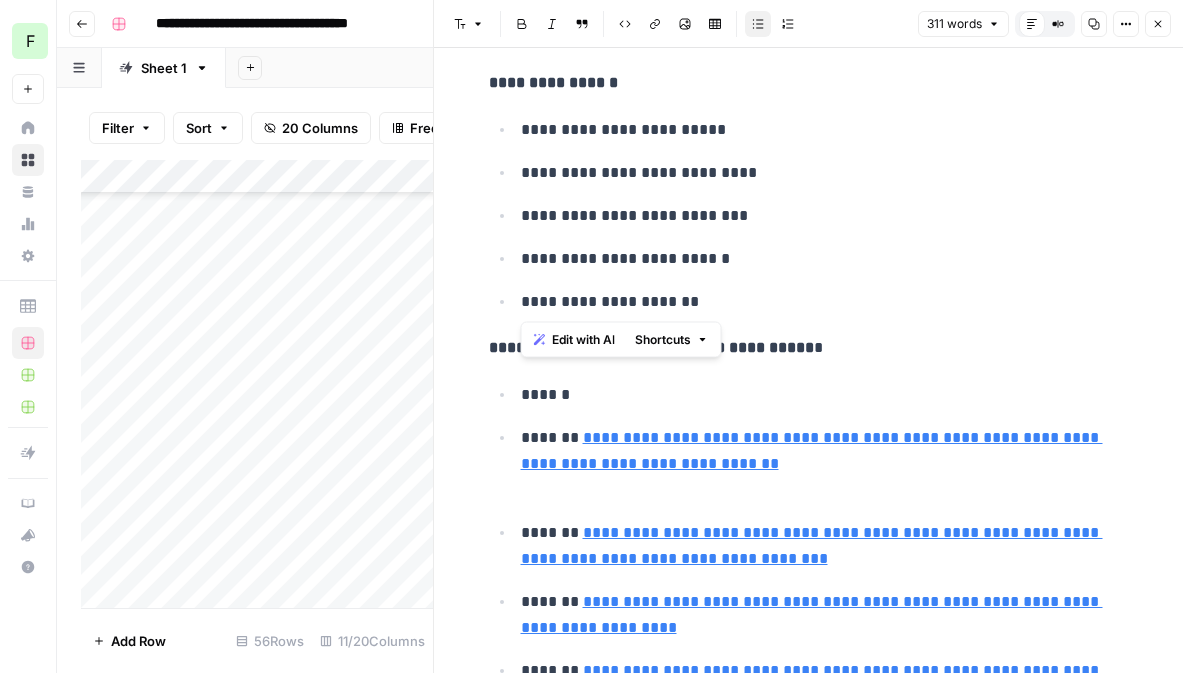 click on "**********" at bounding box center [825, 464] 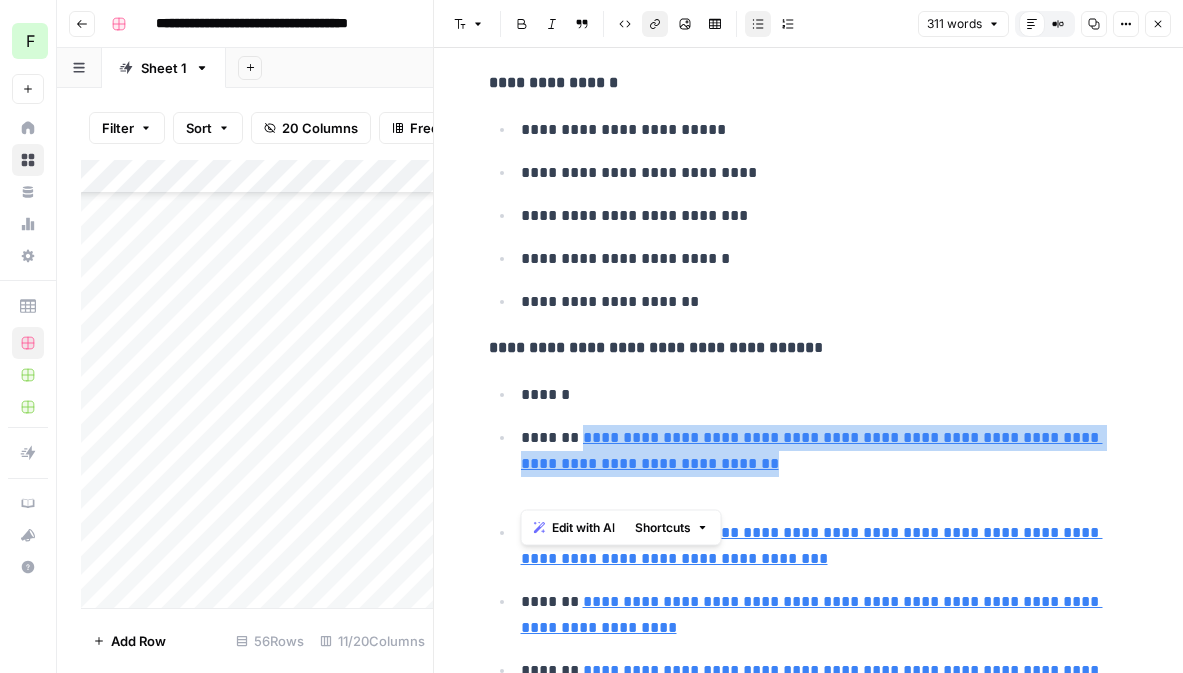 drag, startPoint x: 725, startPoint y: 490, endPoint x: 509, endPoint y: 471, distance: 216.83405 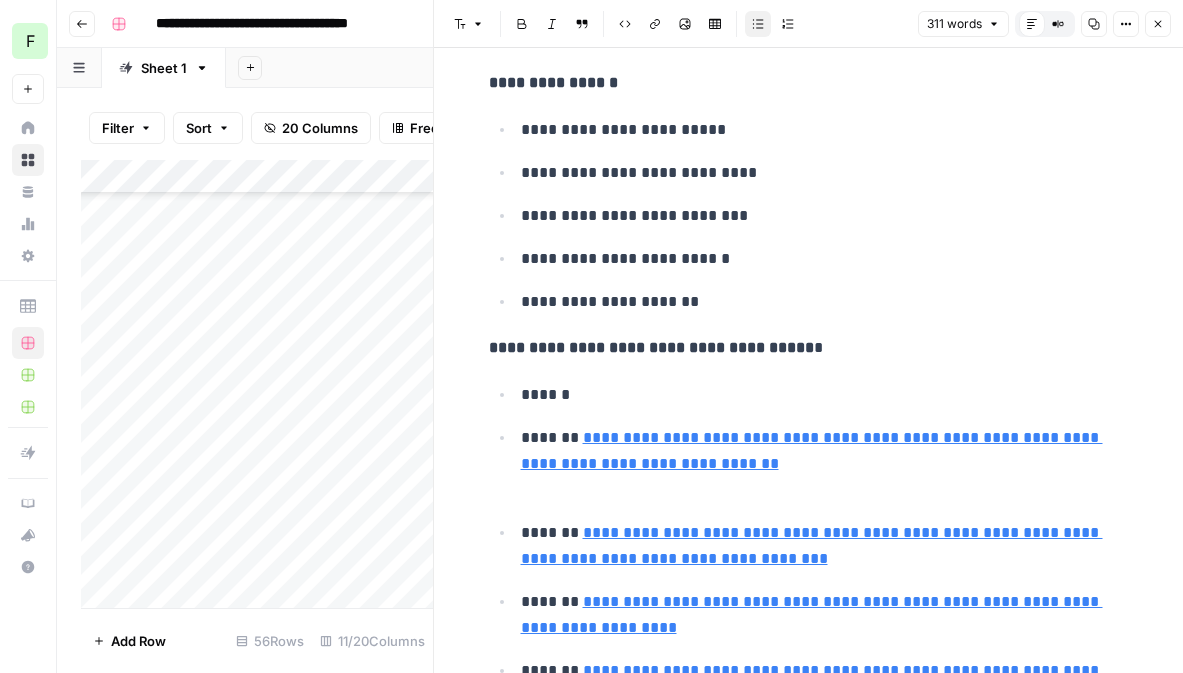 click on "**********" at bounding box center [825, 259] 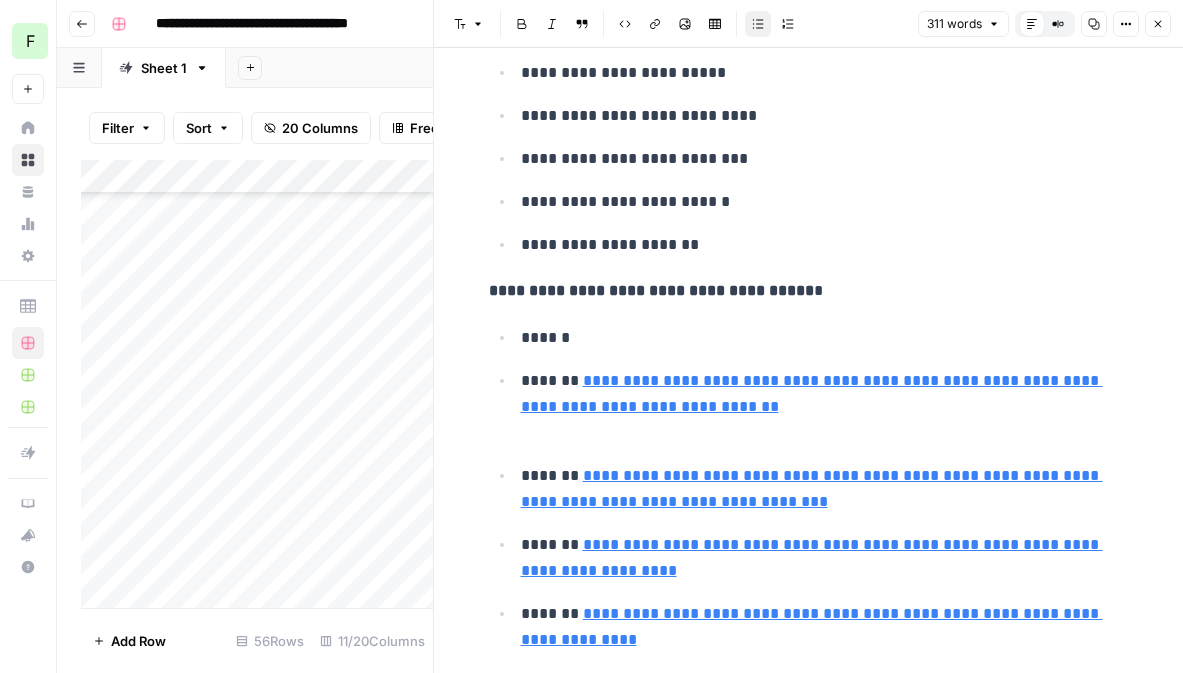 scroll, scrollTop: 1051, scrollLeft: 0, axis: vertical 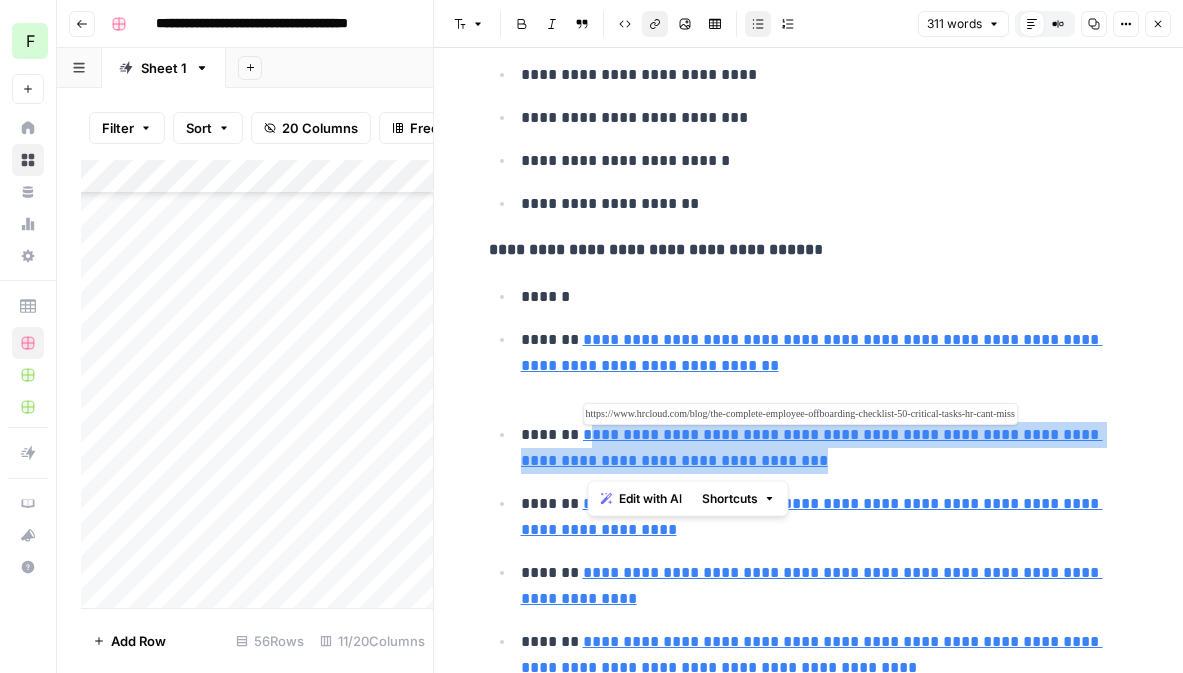 drag, startPoint x: 844, startPoint y: 458, endPoint x: 583, endPoint y: 428, distance: 262.71848 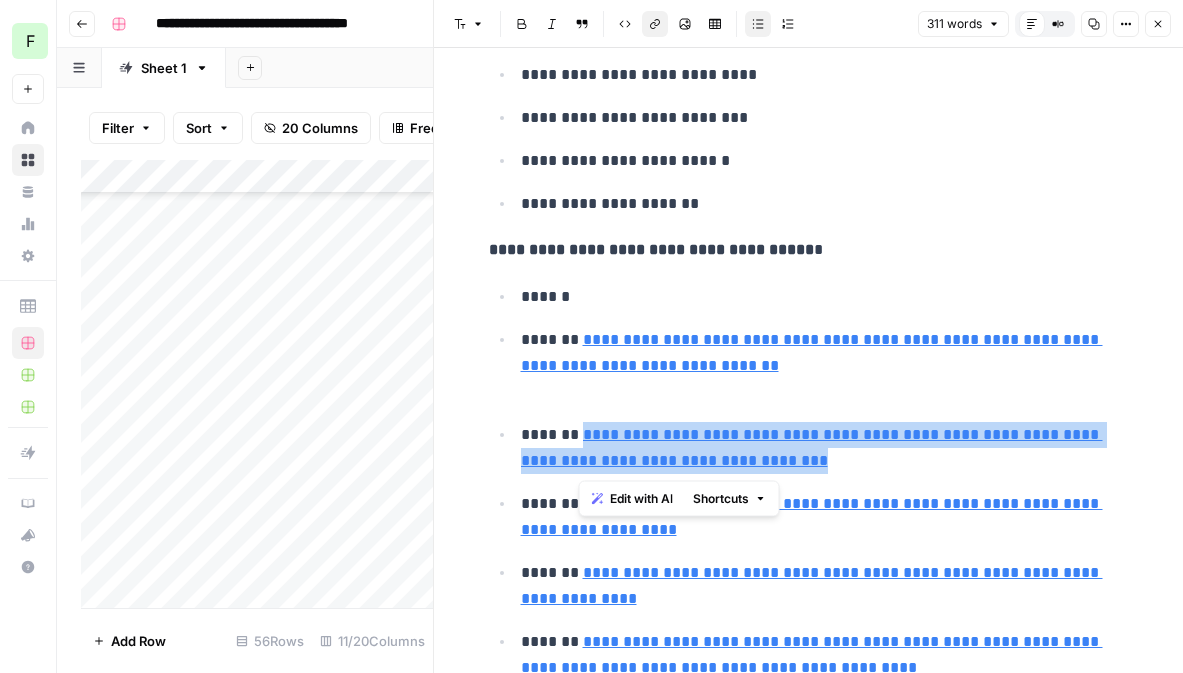 copy on "**********" 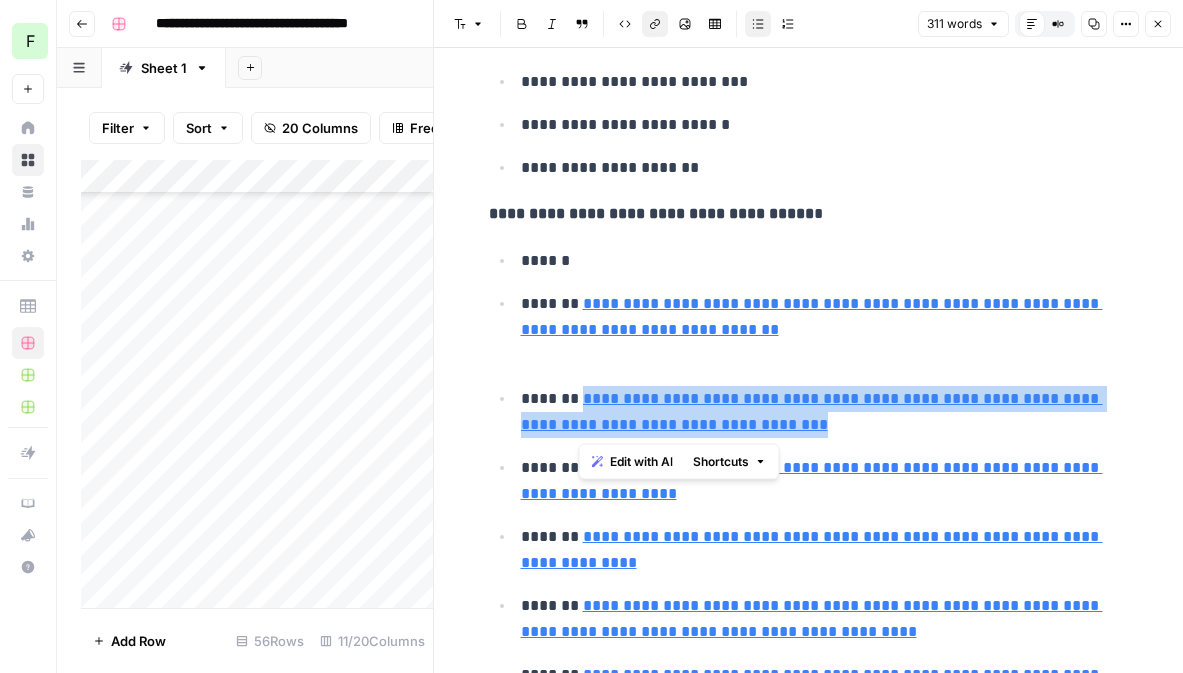 scroll, scrollTop: 1106, scrollLeft: 0, axis: vertical 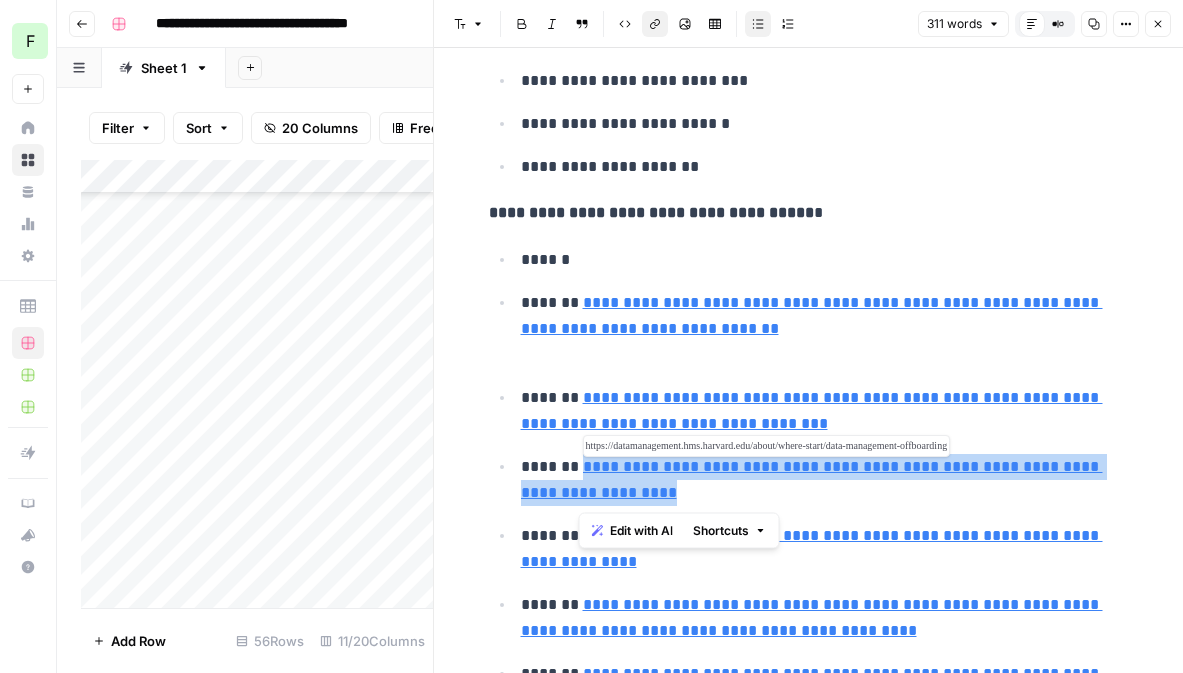 drag, startPoint x: 722, startPoint y: 498, endPoint x: 579, endPoint y: 464, distance: 146.98639 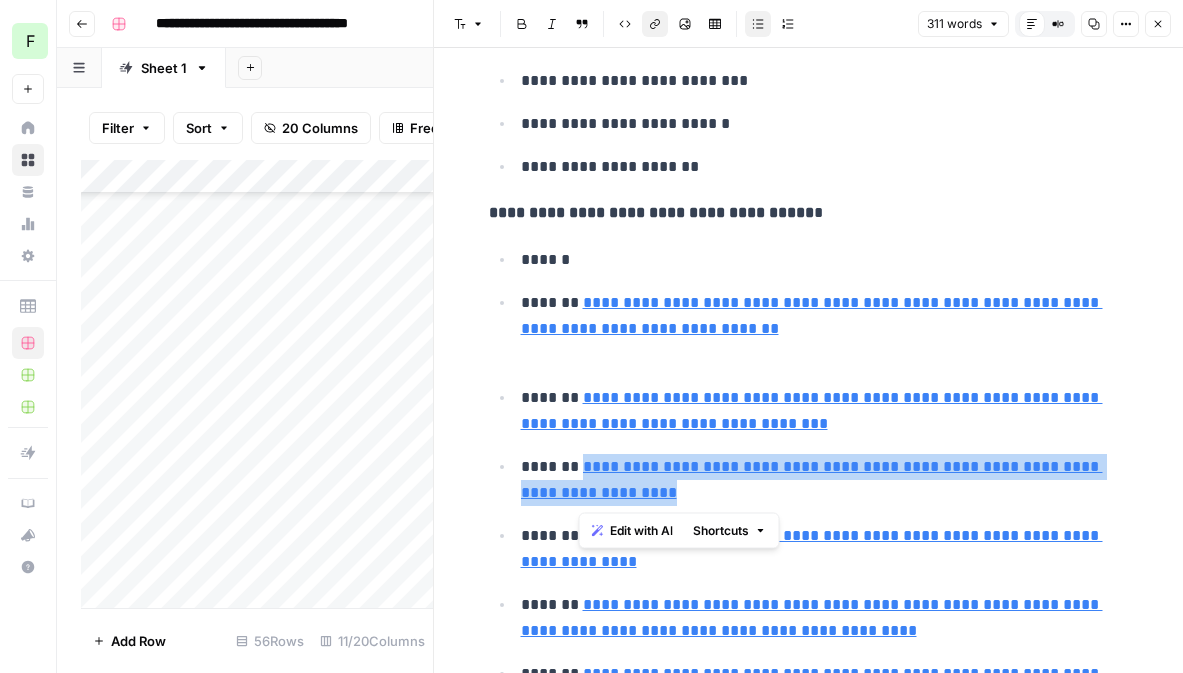 scroll, scrollTop: 1145, scrollLeft: 0, axis: vertical 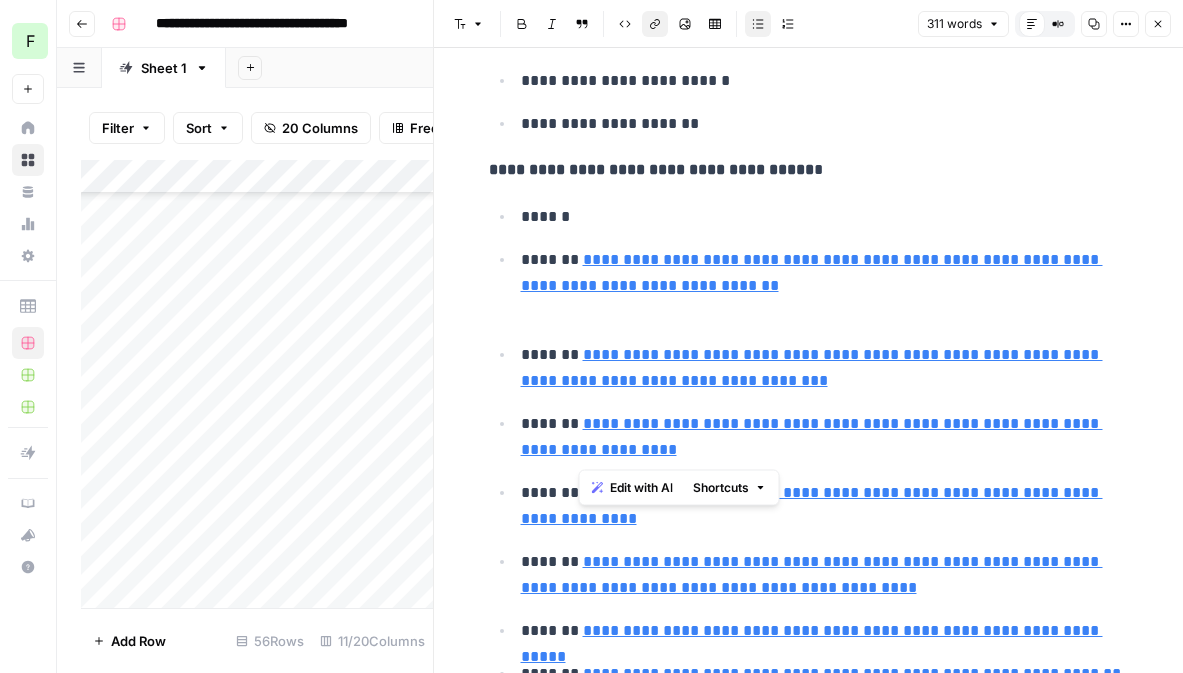 click on "**********" at bounding box center (825, 437) 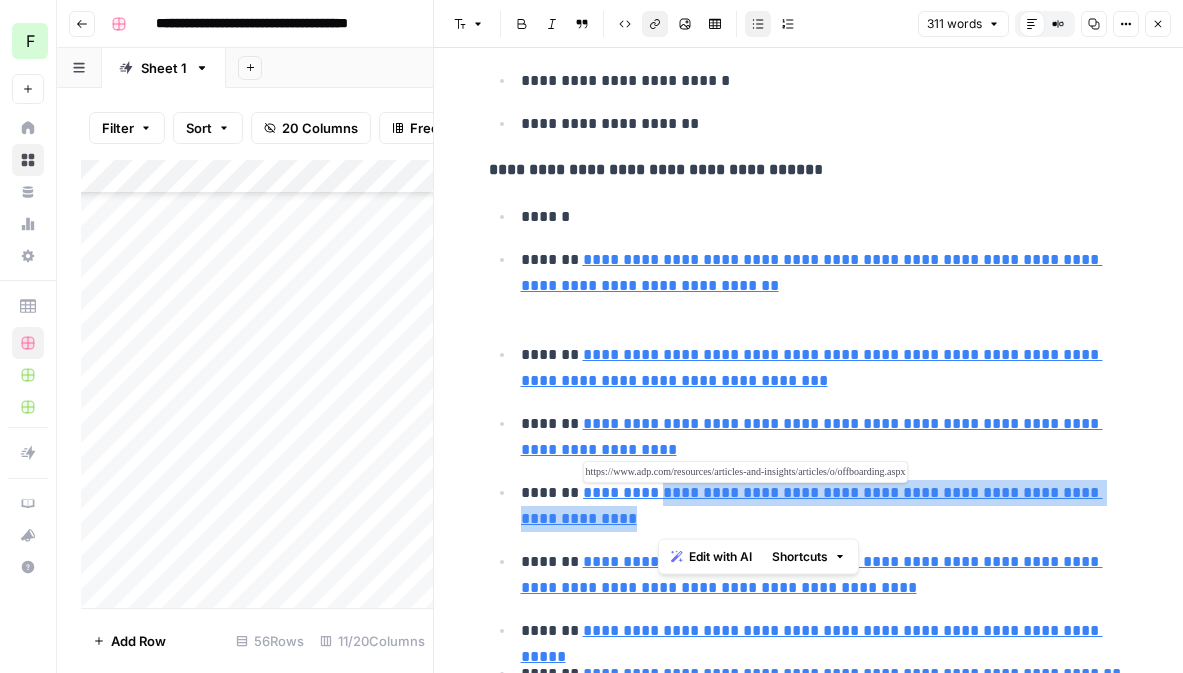 drag, startPoint x: 810, startPoint y: 520, endPoint x: 662, endPoint y: 496, distance: 149.93332 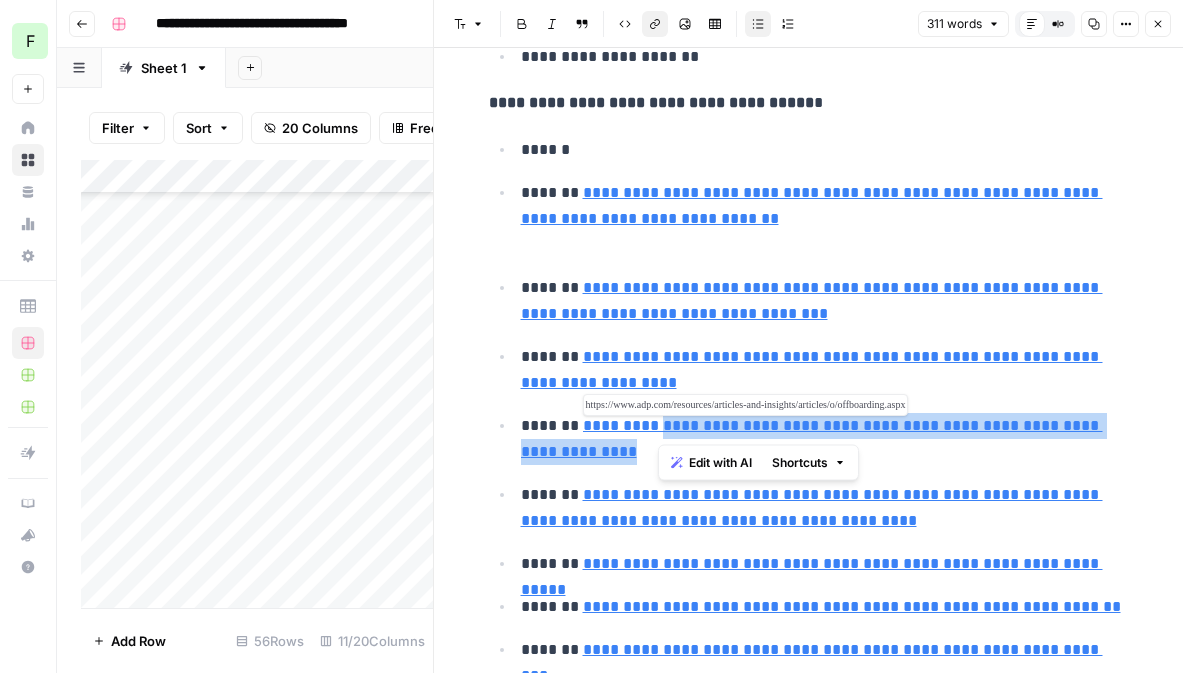 scroll, scrollTop: 1257, scrollLeft: 0, axis: vertical 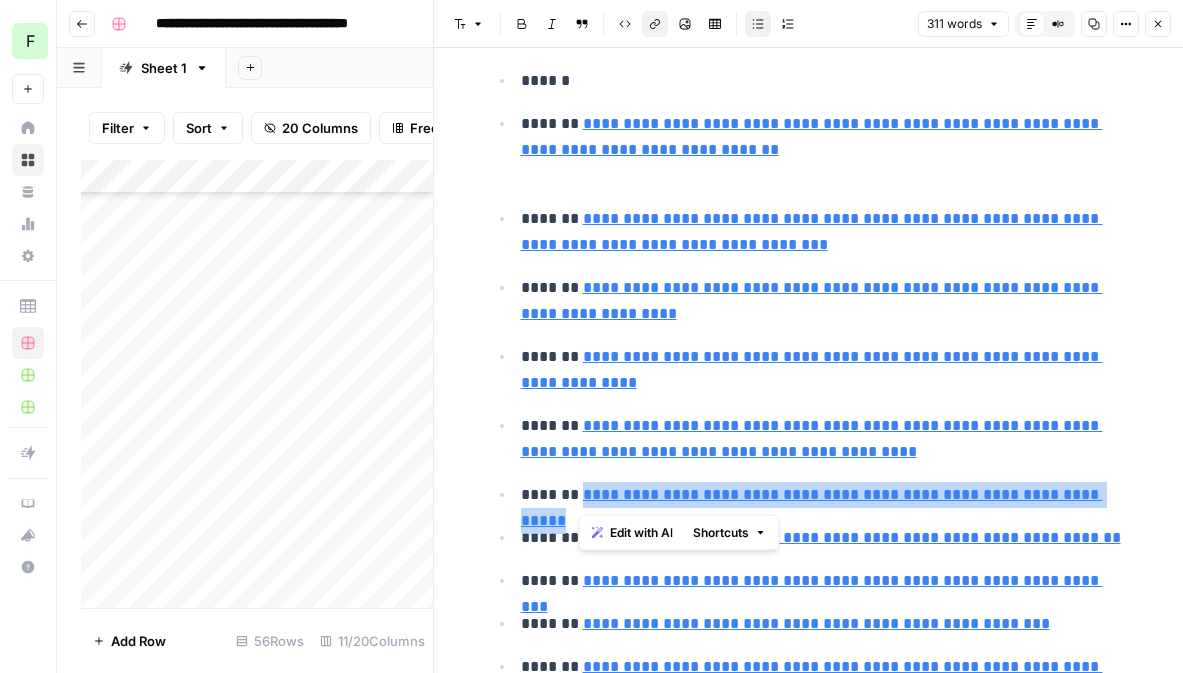 drag, startPoint x: 1125, startPoint y: 499, endPoint x: 579, endPoint y: 504, distance: 546.0229 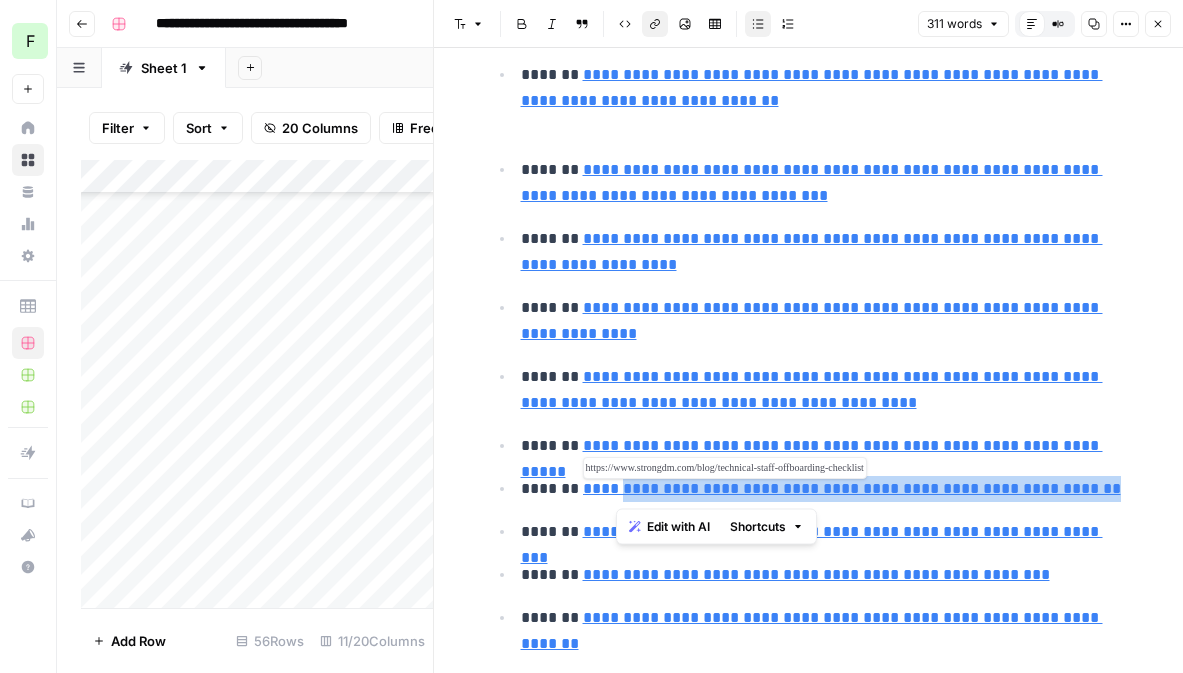 drag, startPoint x: 1110, startPoint y: 488, endPoint x: 614, endPoint y: 485, distance: 496.00906 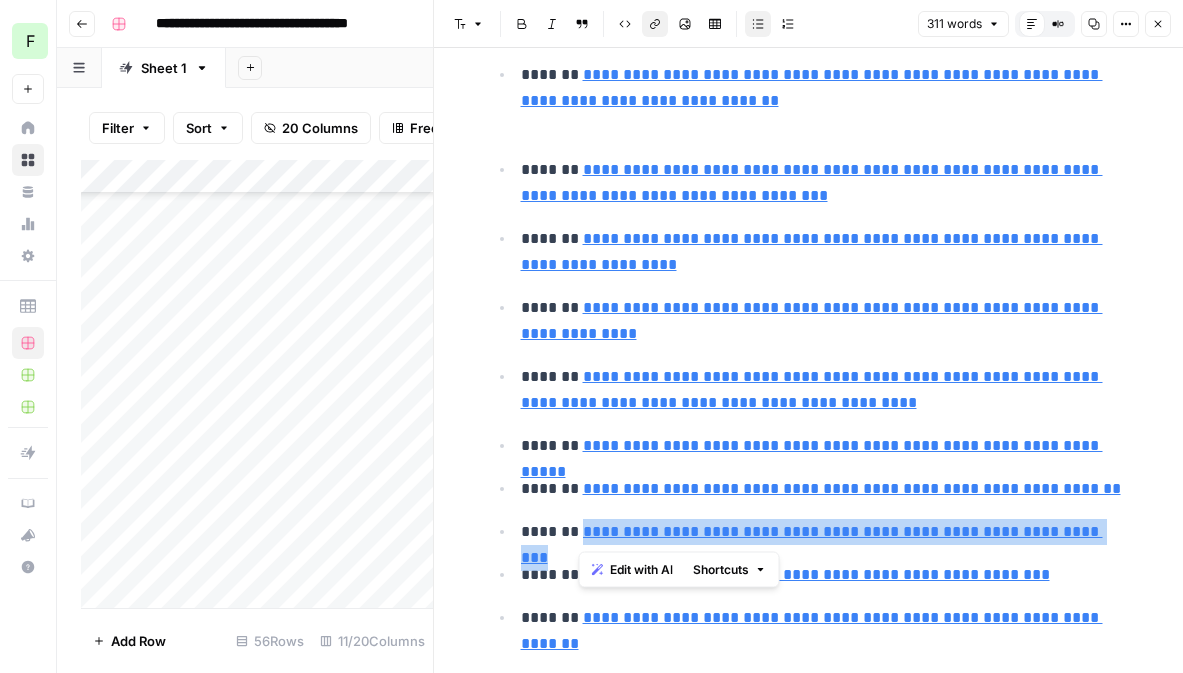 drag, startPoint x: 1115, startPoint y: 528, endPoint x: 578, endPoint y: 541, distance: 537.15735 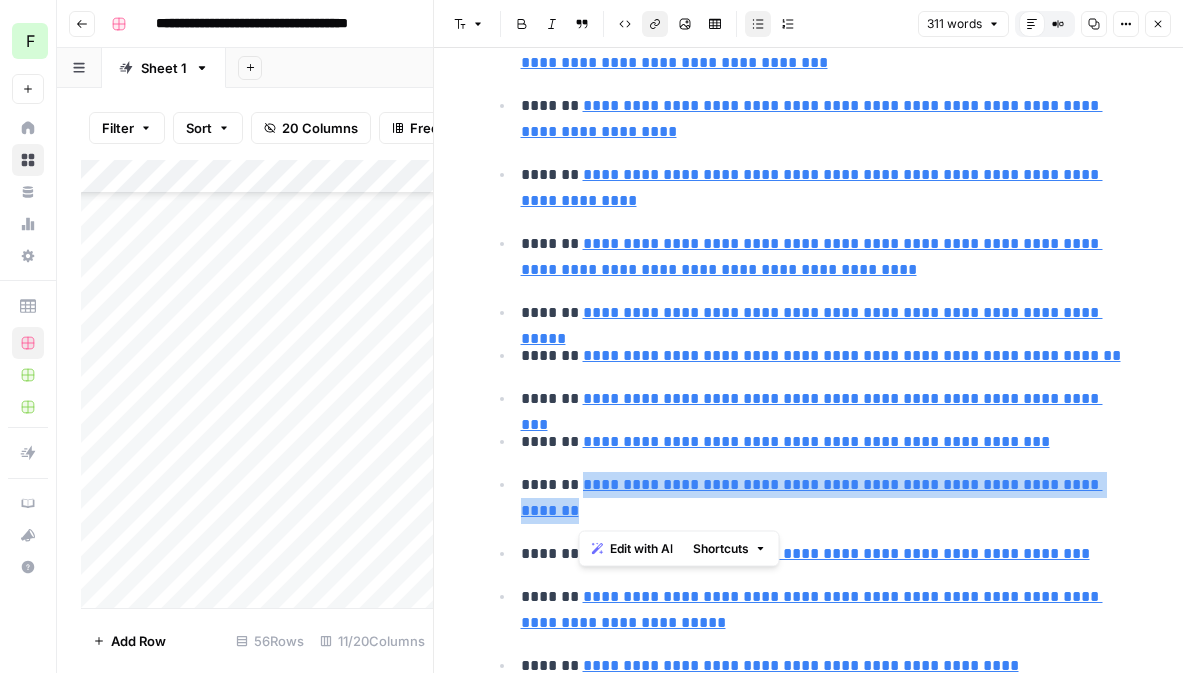 drag, startPoint x: 639, startPoint y: 509, endPoint x: 576, endPoint y: 493, distance: 65 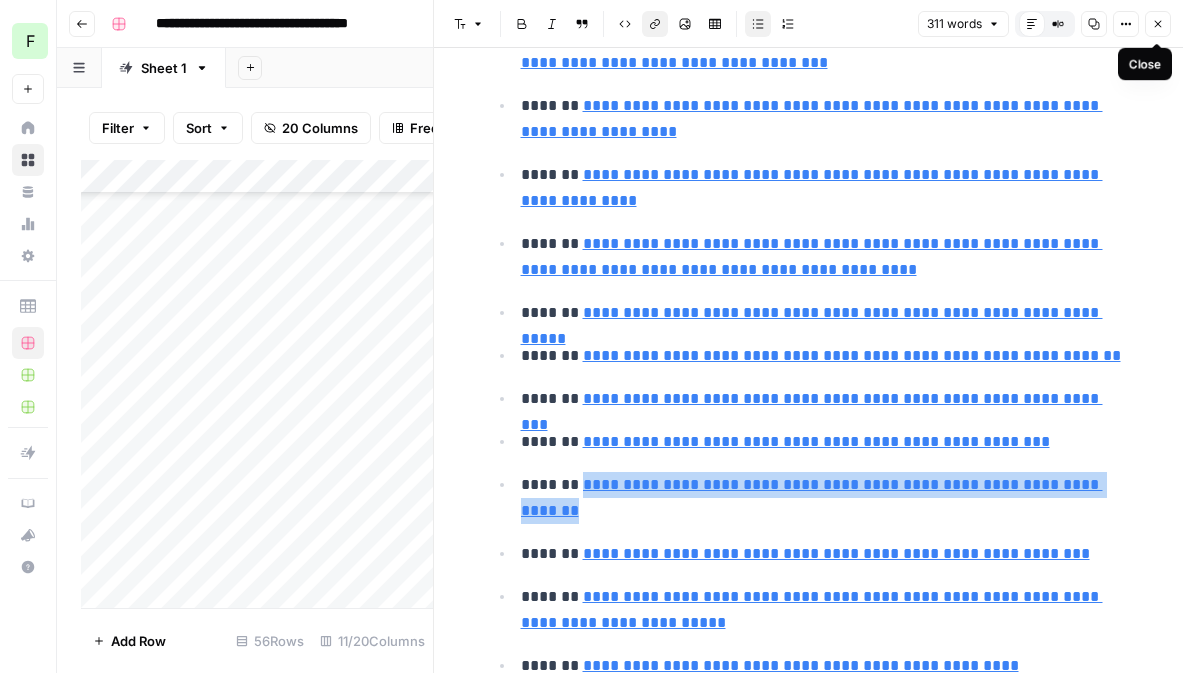 click 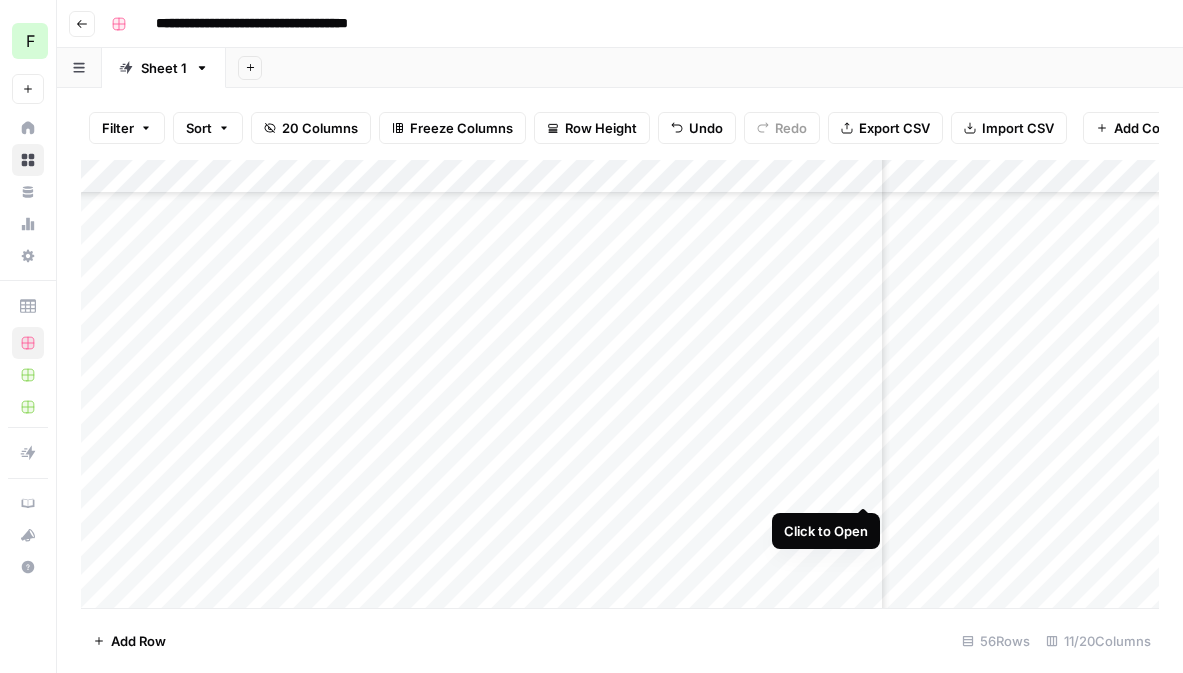 click on "Add Column" at bounding box center [620, 384] 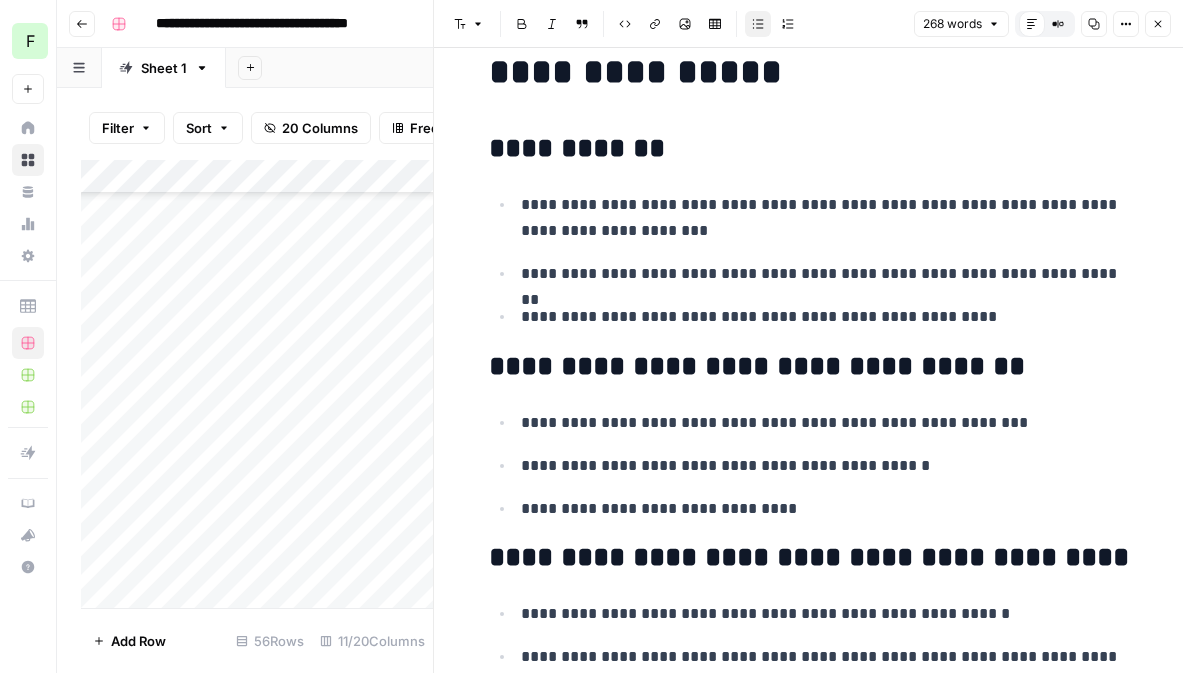 scroll, scrollTop: 0, scrollLeft: 0, axis: both 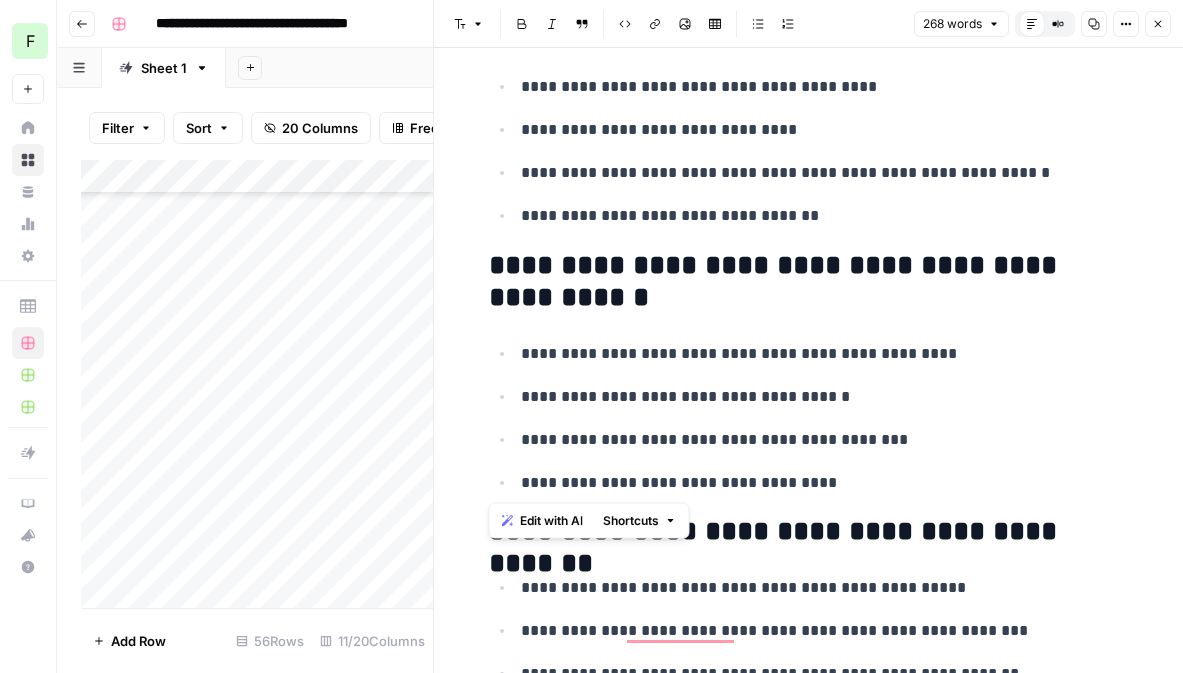 drag, startPoint x: 486, startPoint y: 275, endPoint x: 912, endPoint y: 481, distance: 473.19342 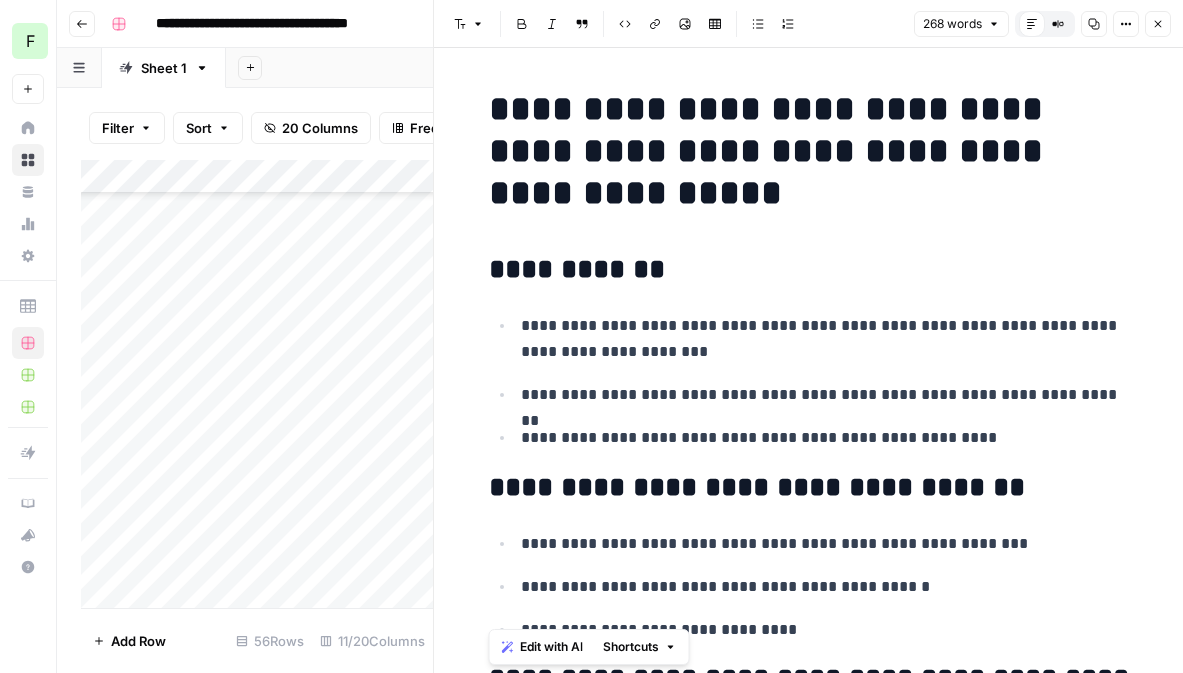 scroll, scrollTop: 130, scrollLeft: 0, axis: vertical 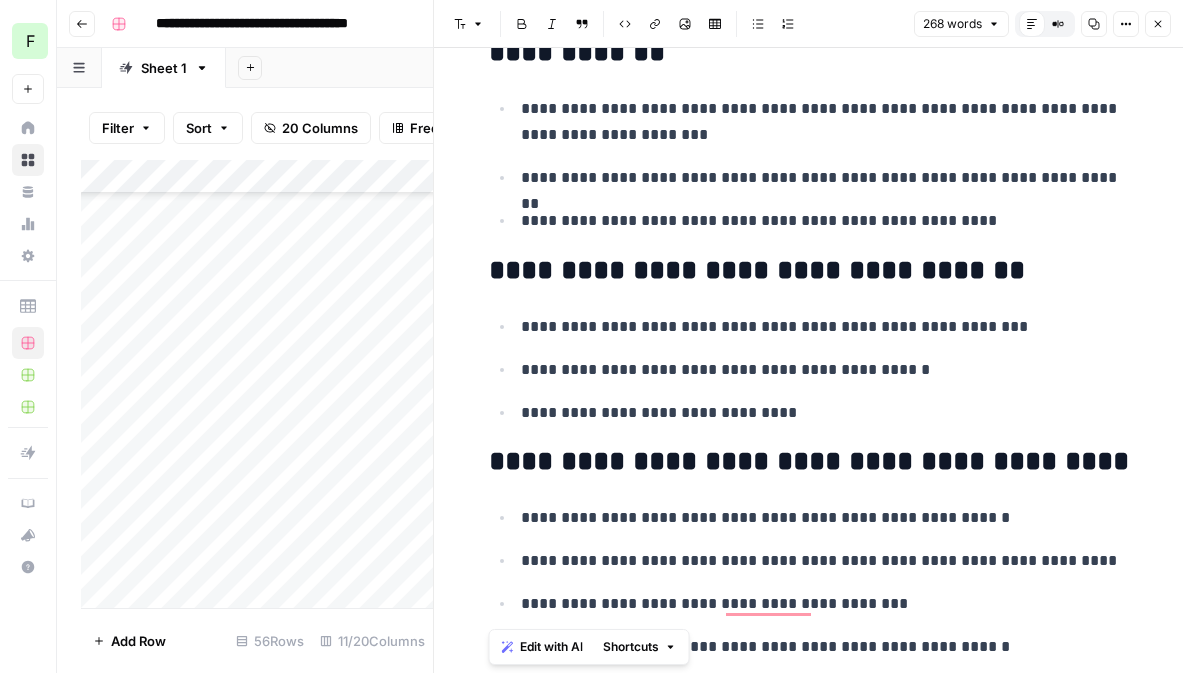 click on "**********" at bounding box center (825, 370) 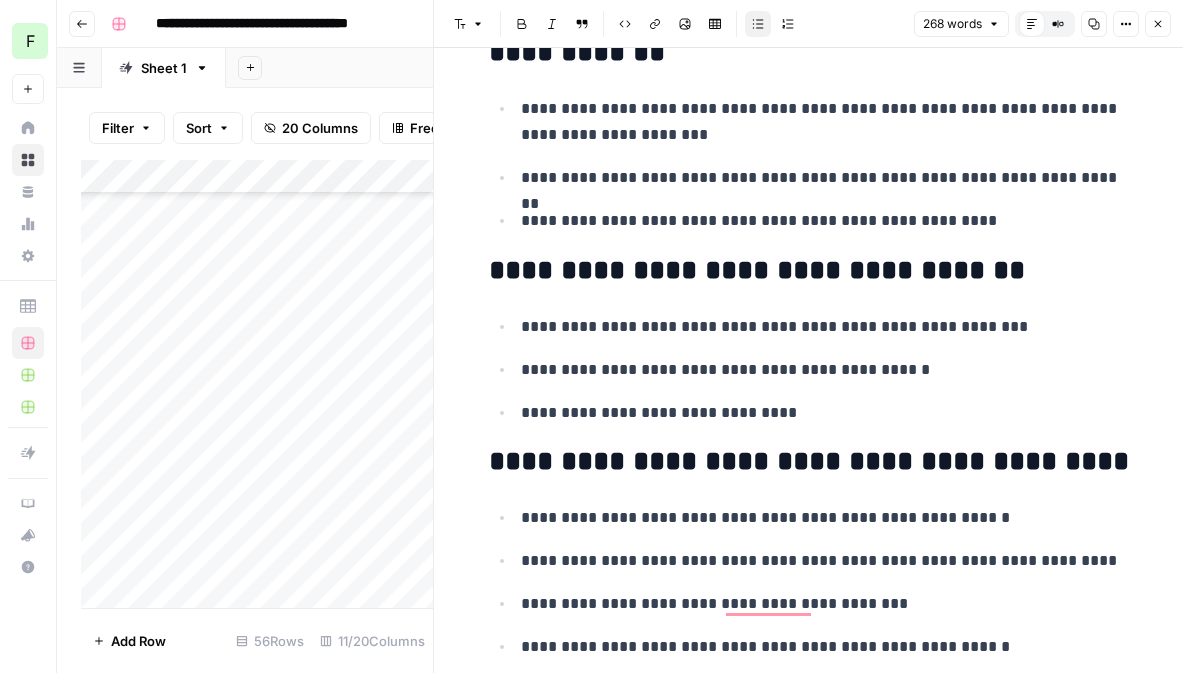 scroll, scrollTop: 996, scrollLeft: 0, axis: vertical 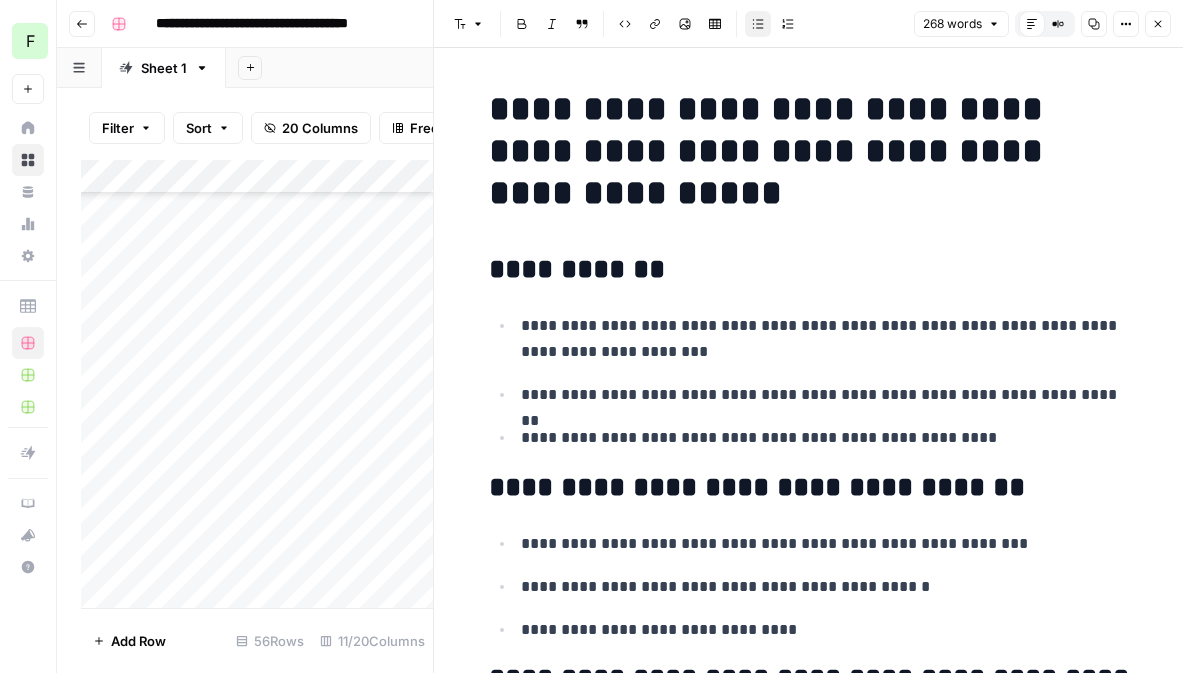 click on "Font style Bold Italic Block quote Code block Link Image Insert Table Bulleted list Numbered list 268 words Default Editor Compare Old vs New Content Copy Options Close" at bounding box center [808, 24] 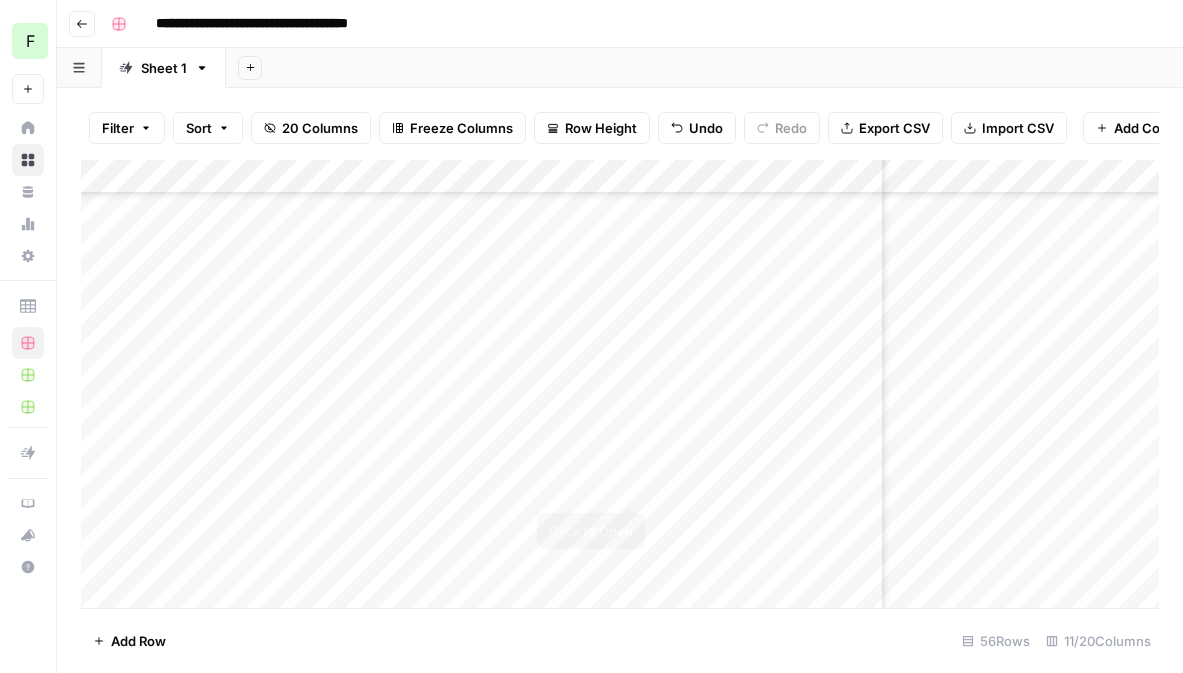 click on "Add Column" at bounding box center [620, 384] 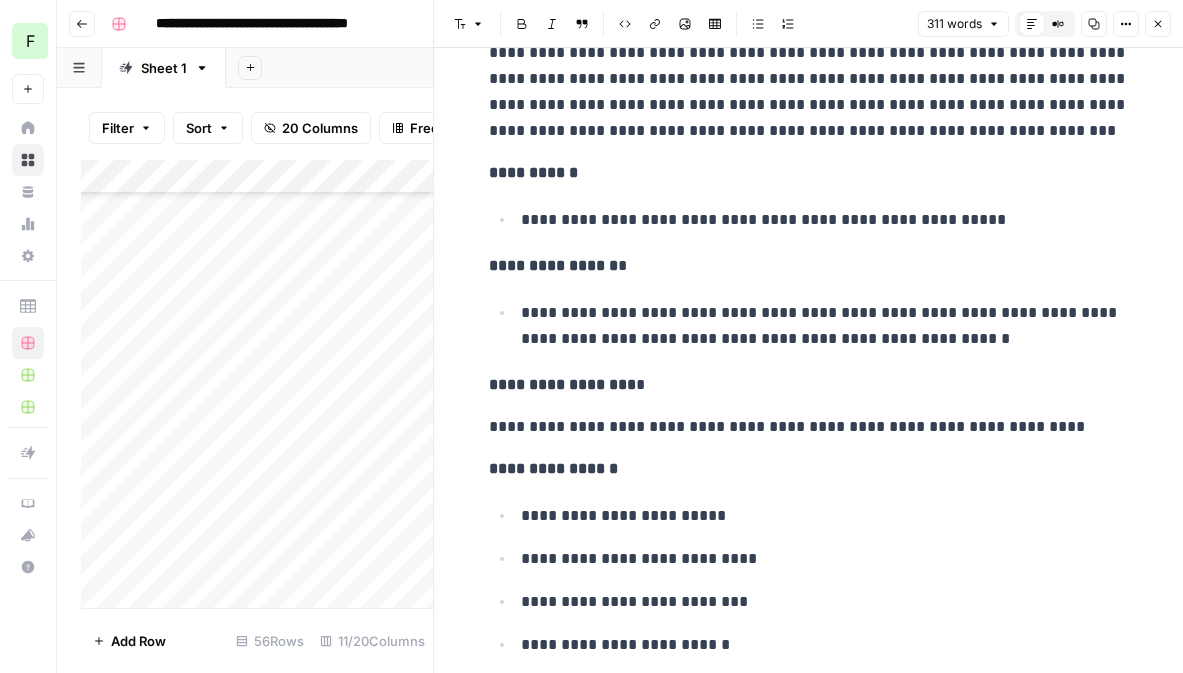 scroll, scrollTop: 0, scrollLeft: 0, axis: both 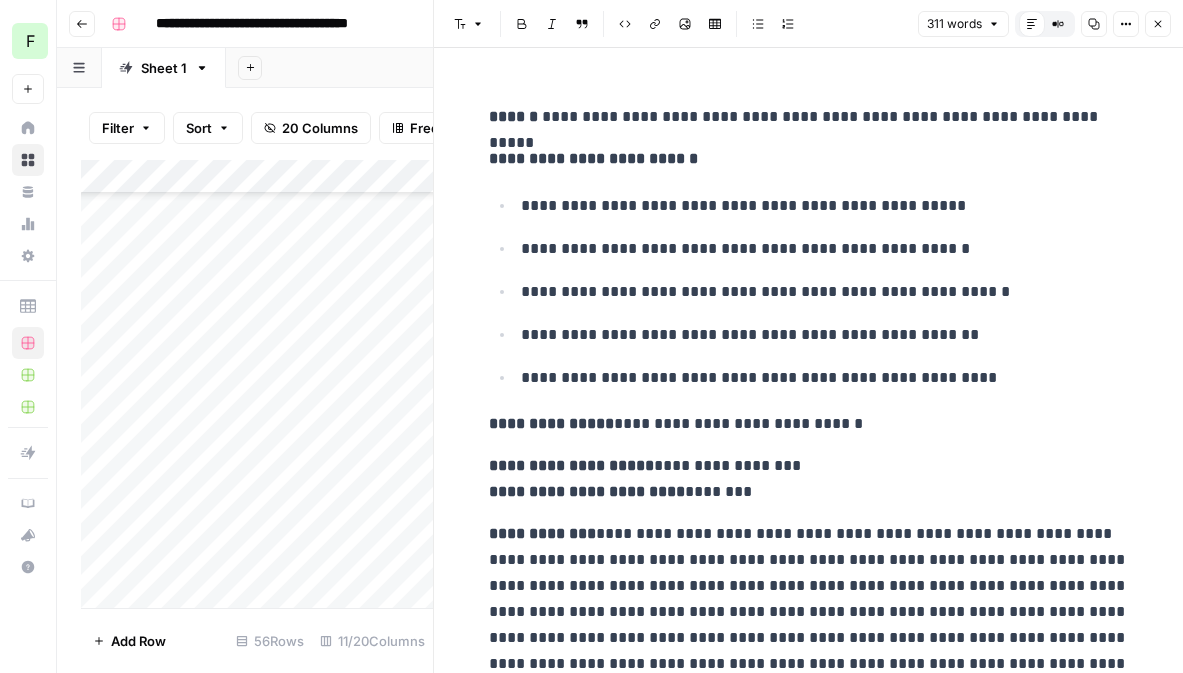 click 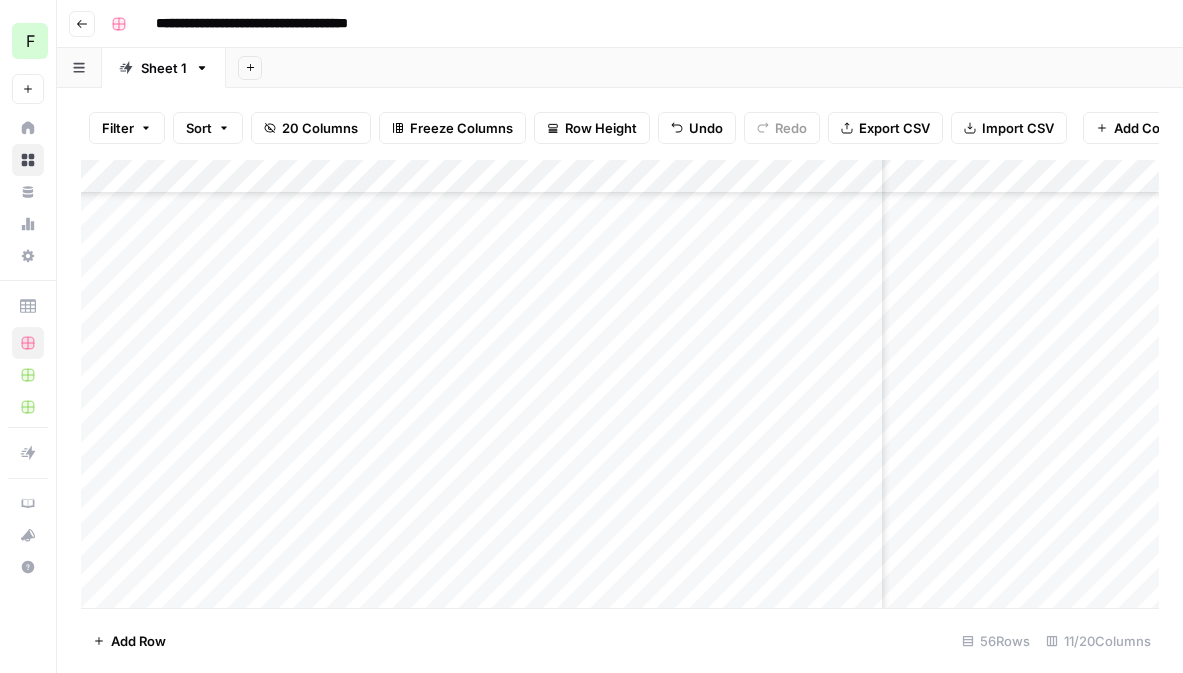 click on "Add Column" at bounding box center (620, 384) 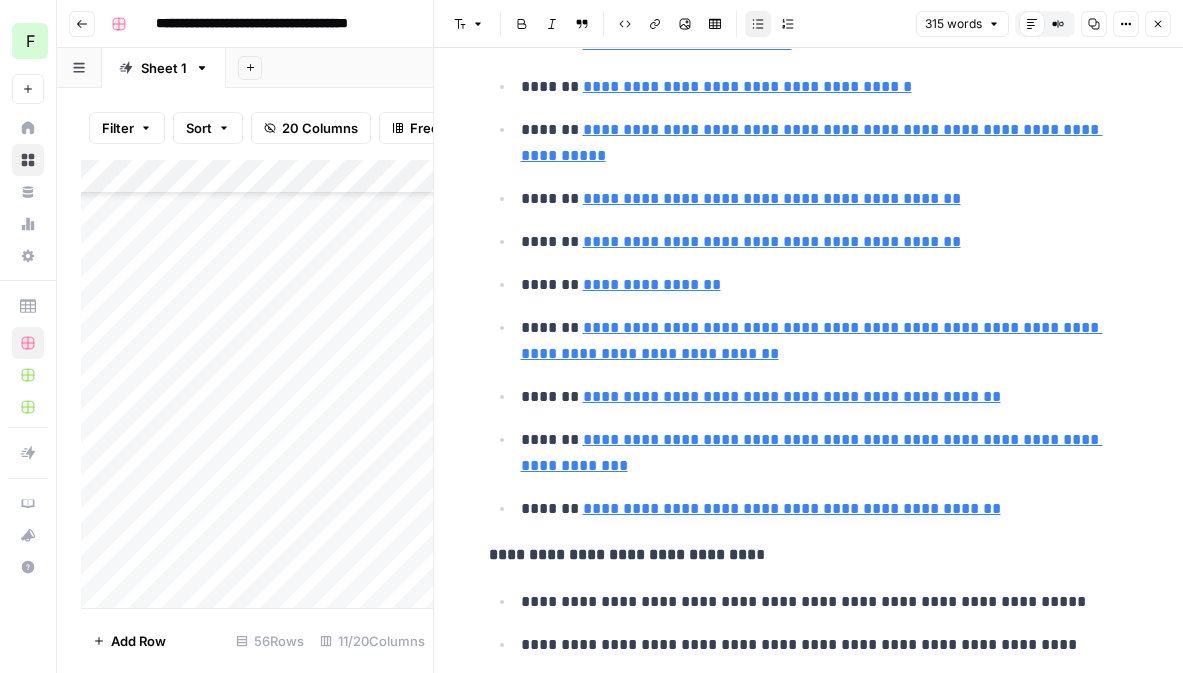 scroll, scrollTop: 1941, scrollLeft: 0, axis: vertical 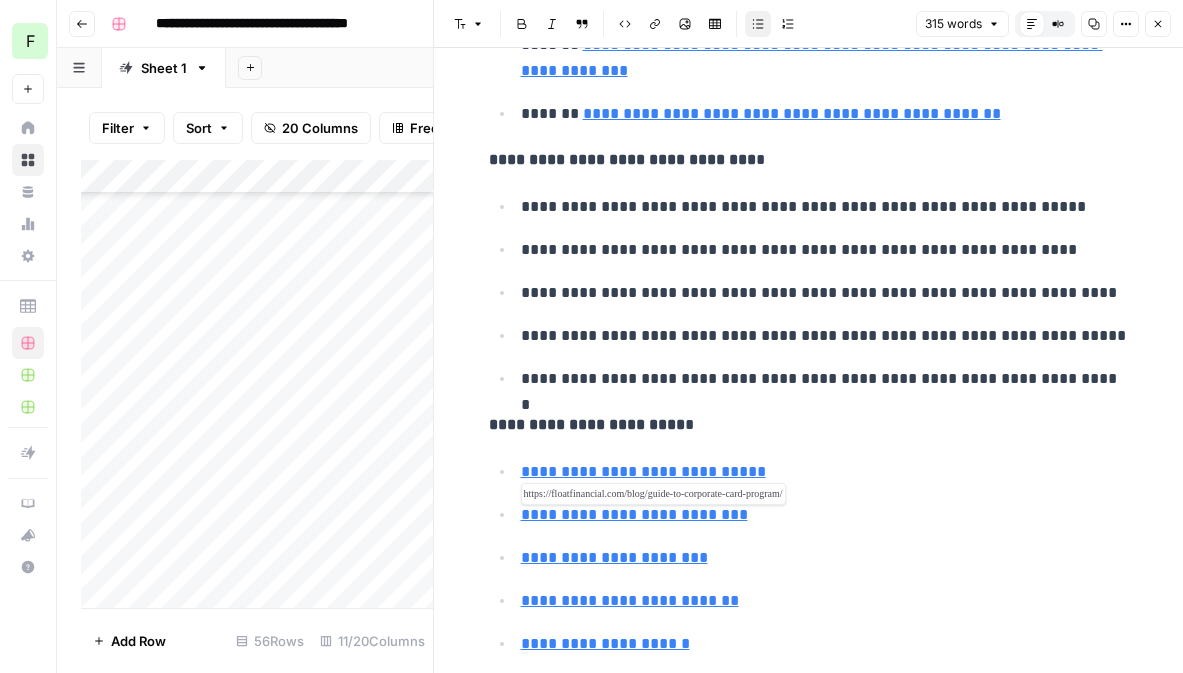 click on "**********" at bounding box center [634, 514] 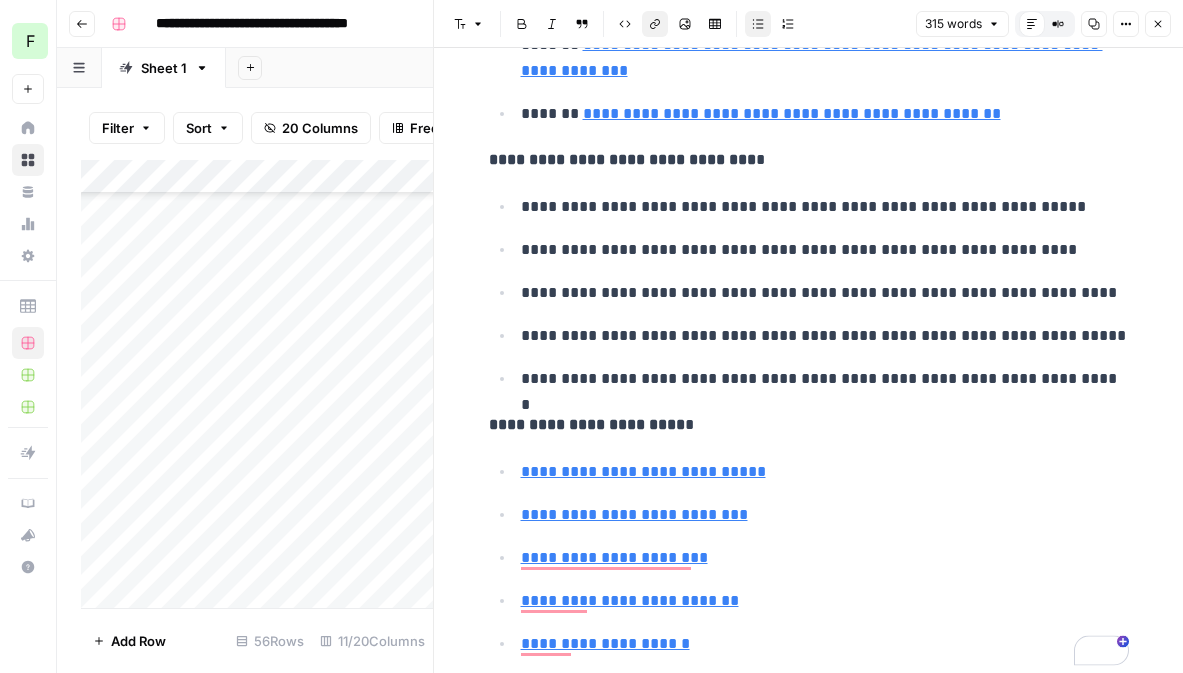 scroll, scrollTop: 1941, scrollLeft: 0, axis: vertical 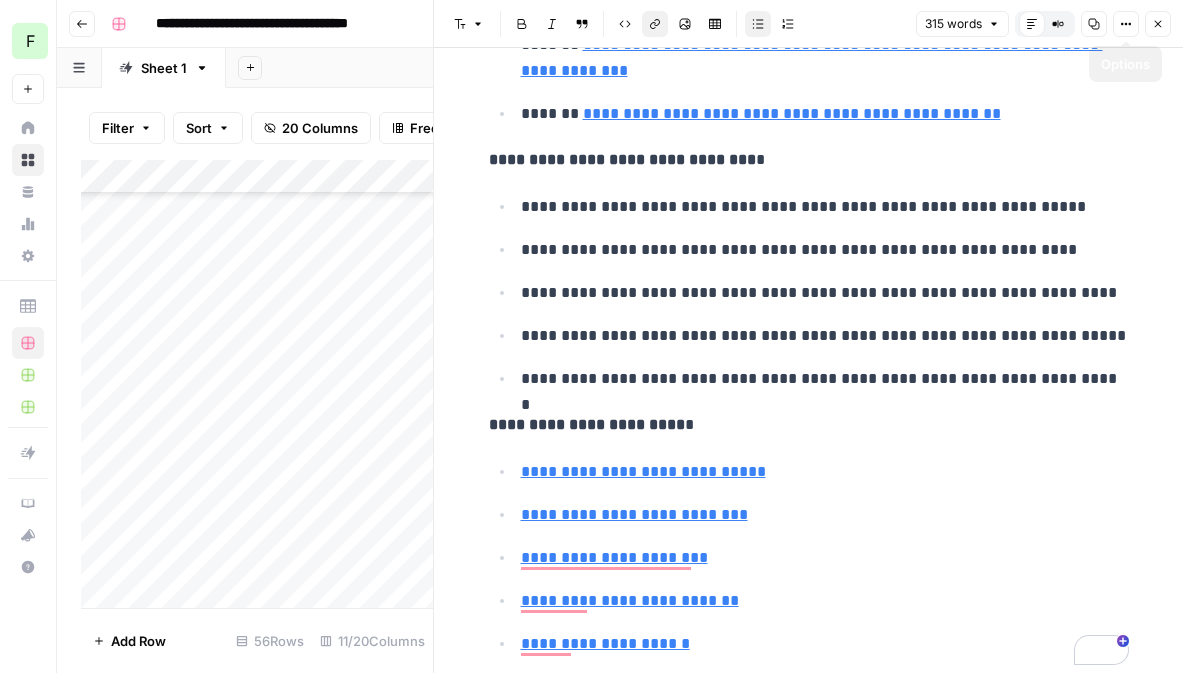 click 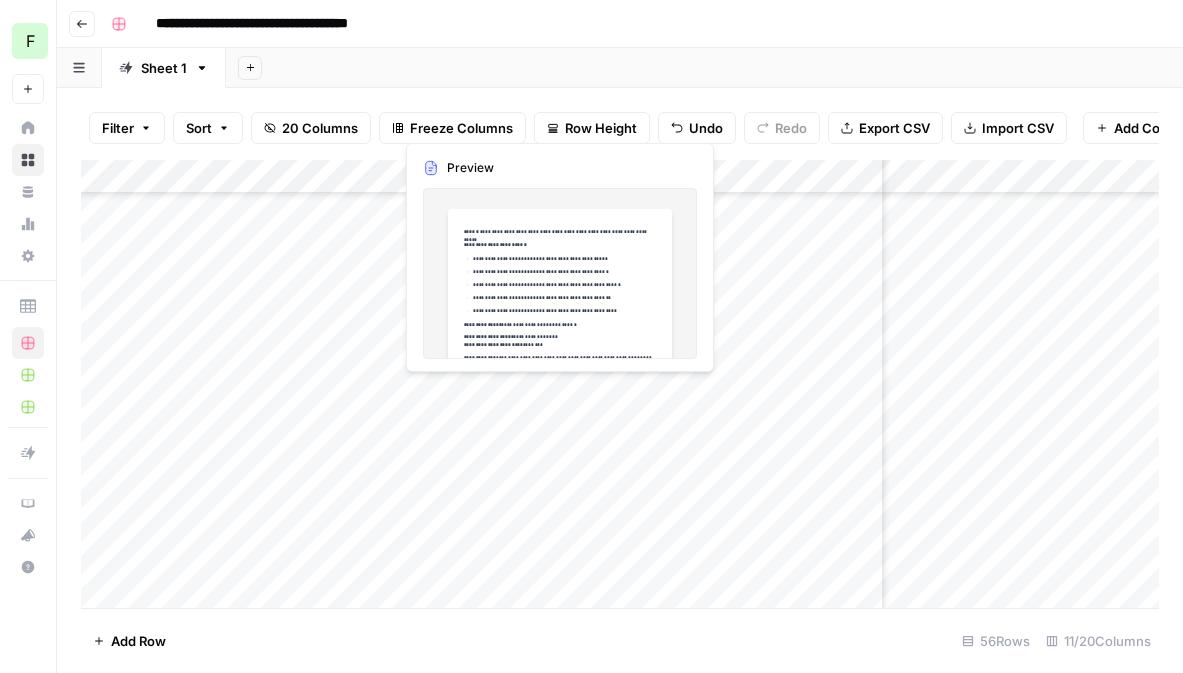 scroll, scrollTop: 4415, scrollLeft: 97, axis: both 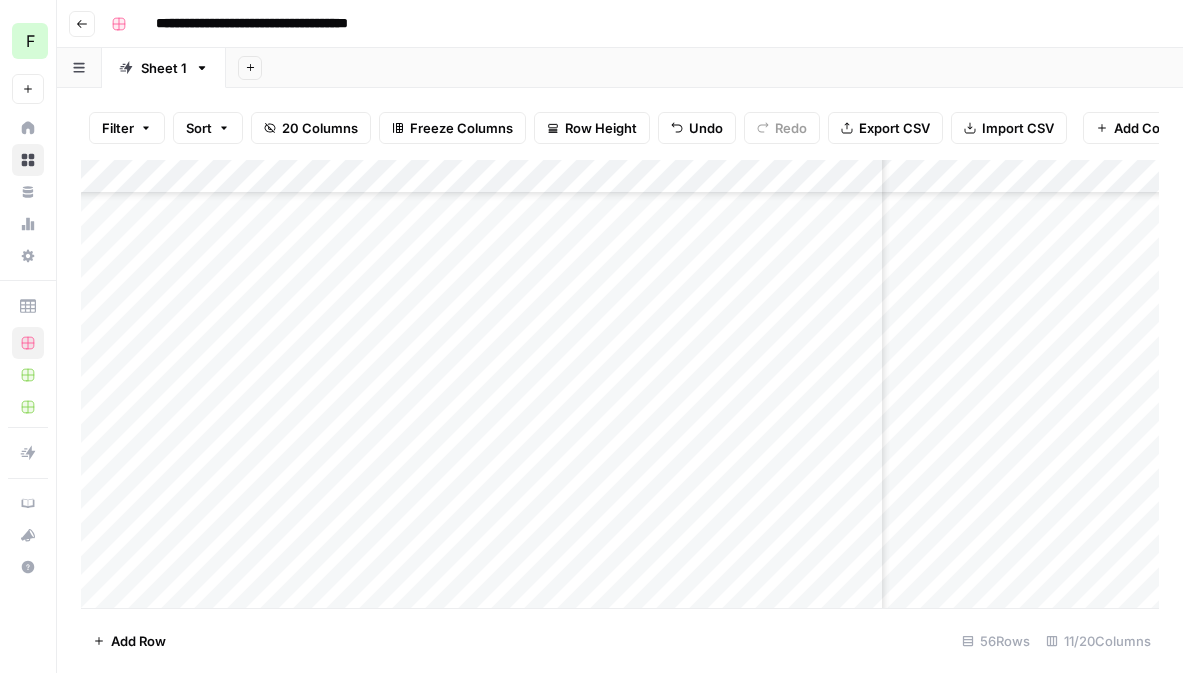 click on "Add Column" at bounding box center [620, 384] 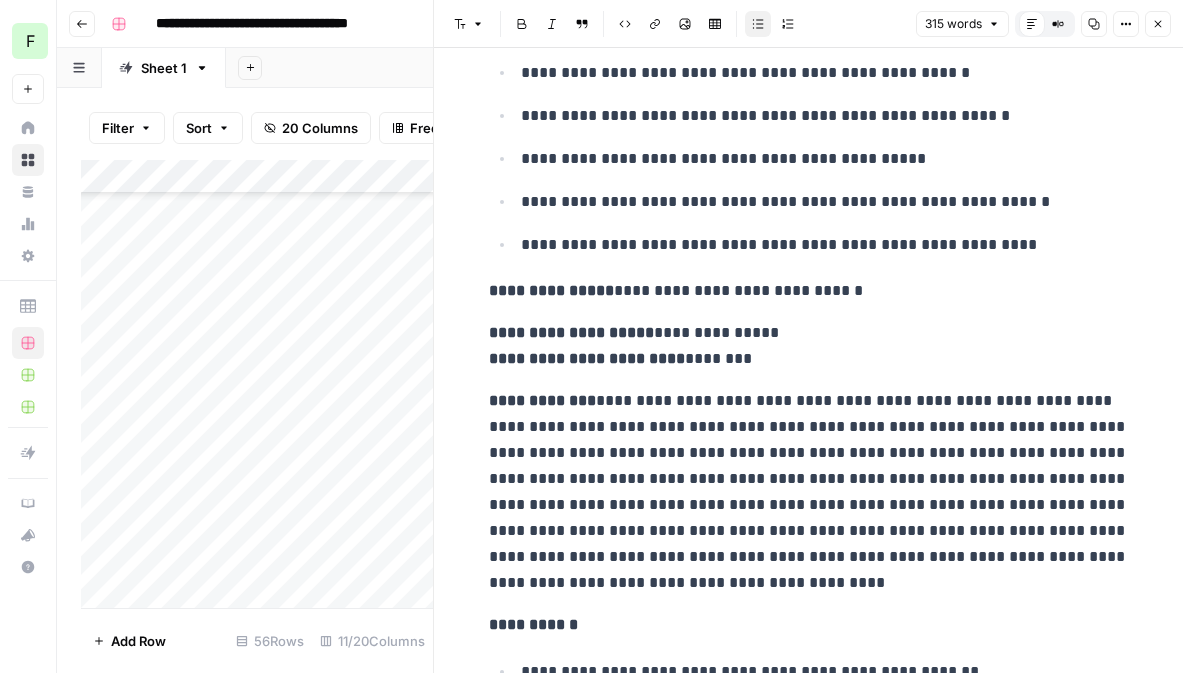 scroll, scrollTop: 0, scrollLeft: 0, axis: both 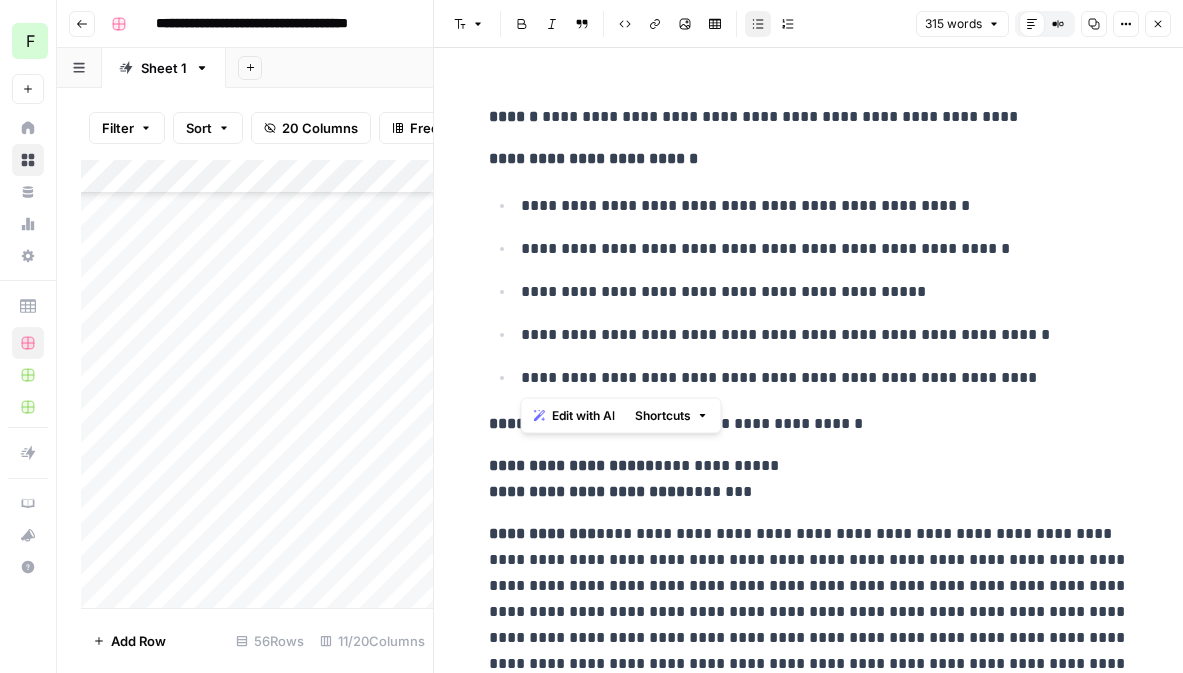drag, startPoint x: 1012, startPoint y: 378, endPoint x: 519, endPoint y: 210, distance: 520.83875 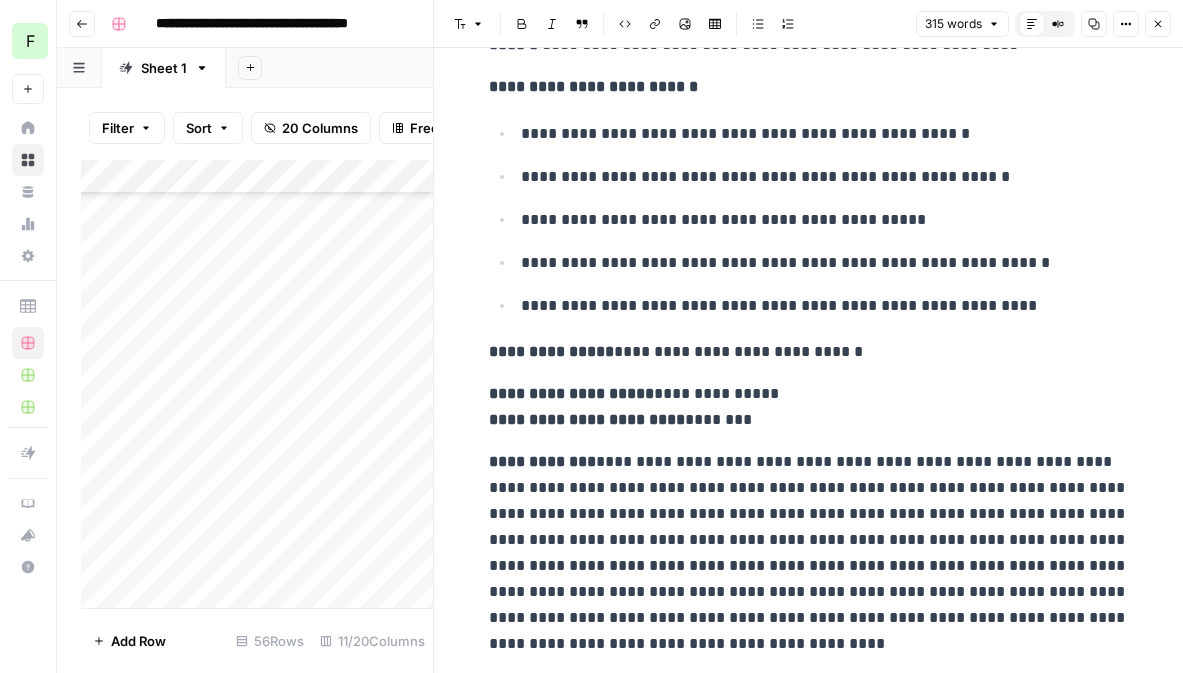 click on "**********" at bounding box center [809, 553] 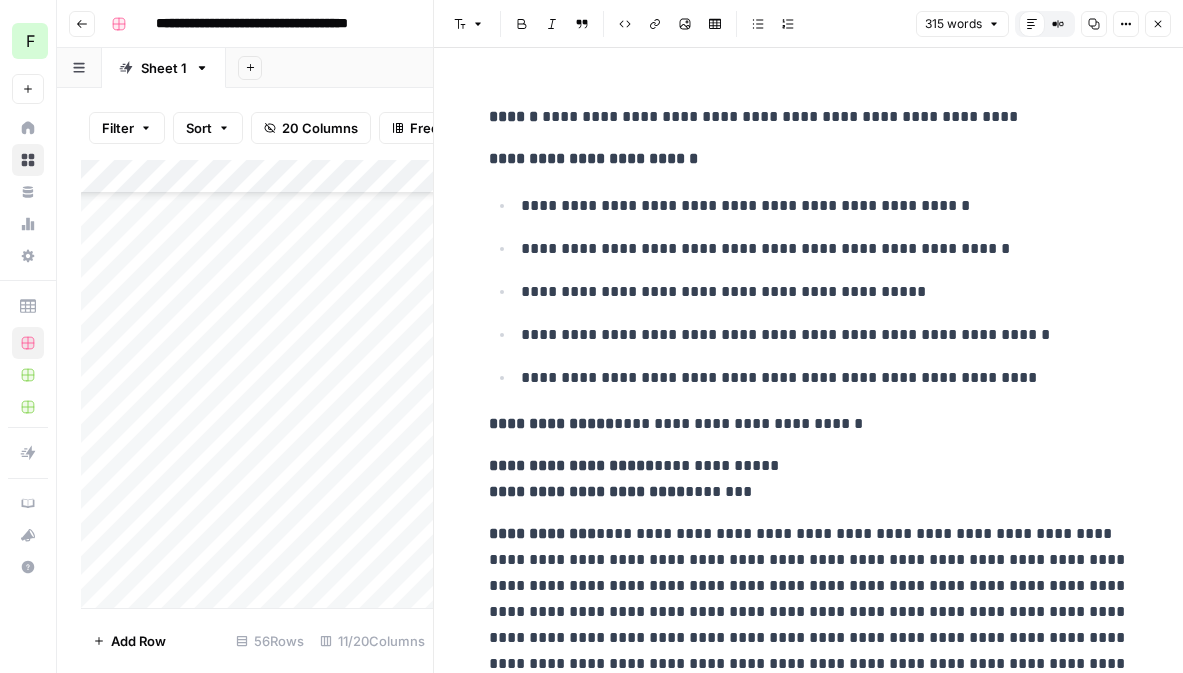 scroll, scrollTop: 53, scrollLeft: 0, axis: vertical 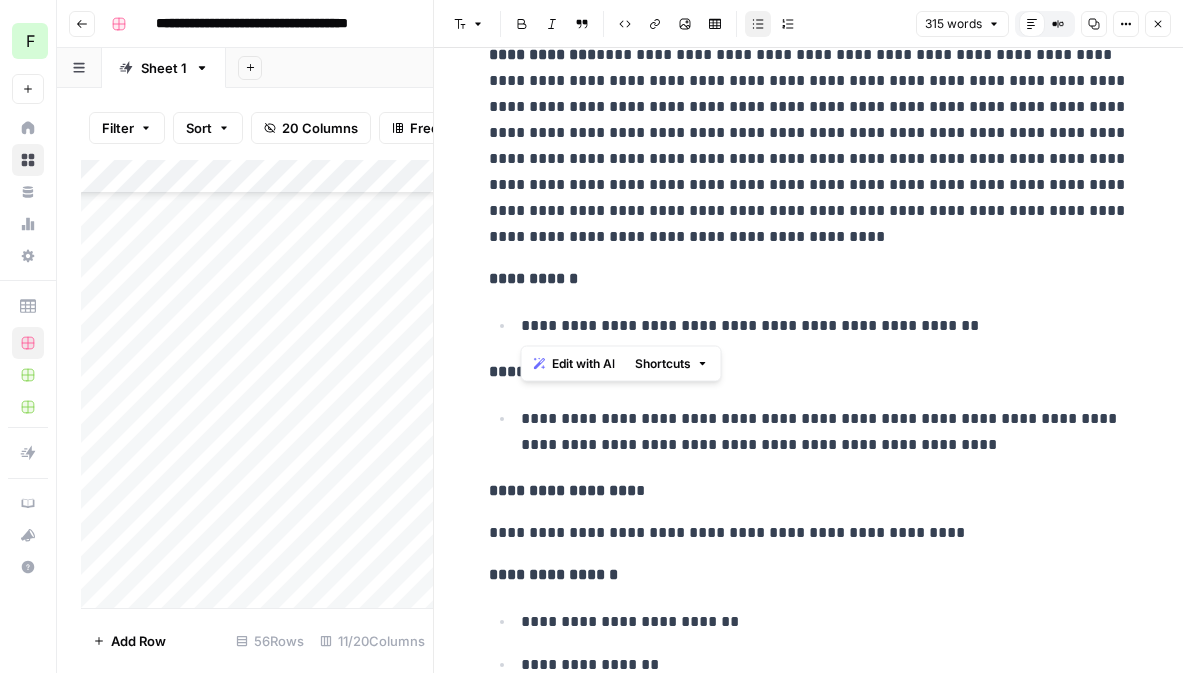 drag, startPoint x: 516, startPoint y: 322, endPoint x: 1059, endPoint y: 317, distance: 543.023 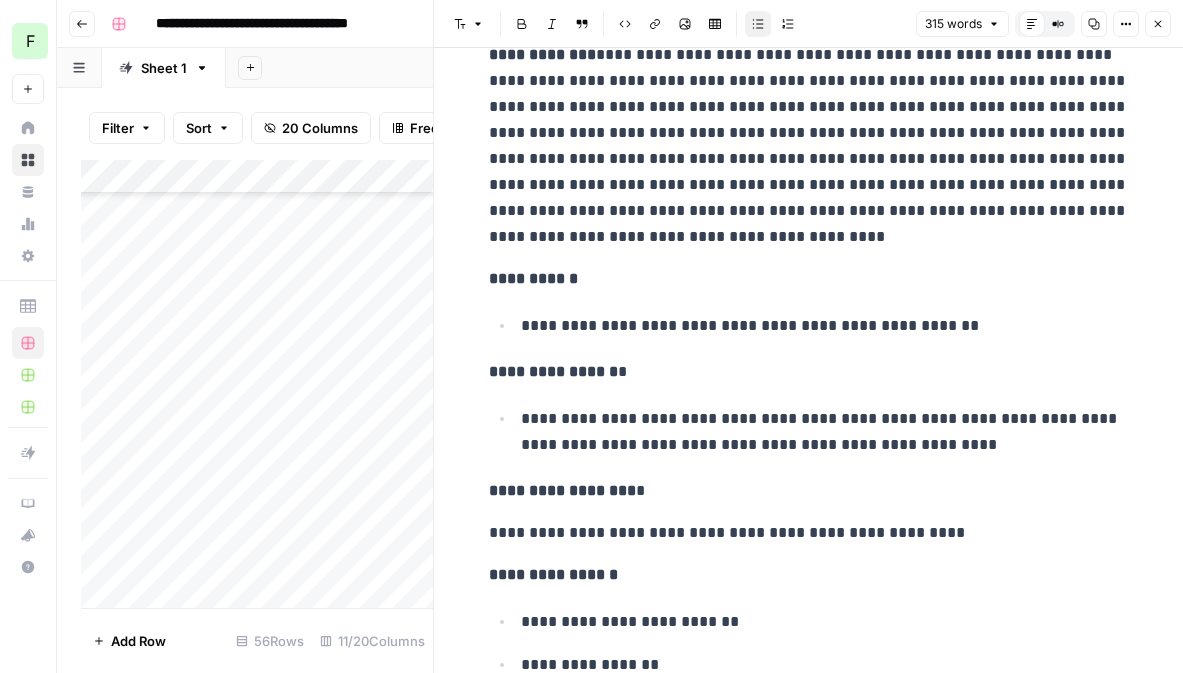 click on "**********" at bounding box center [825, 432] 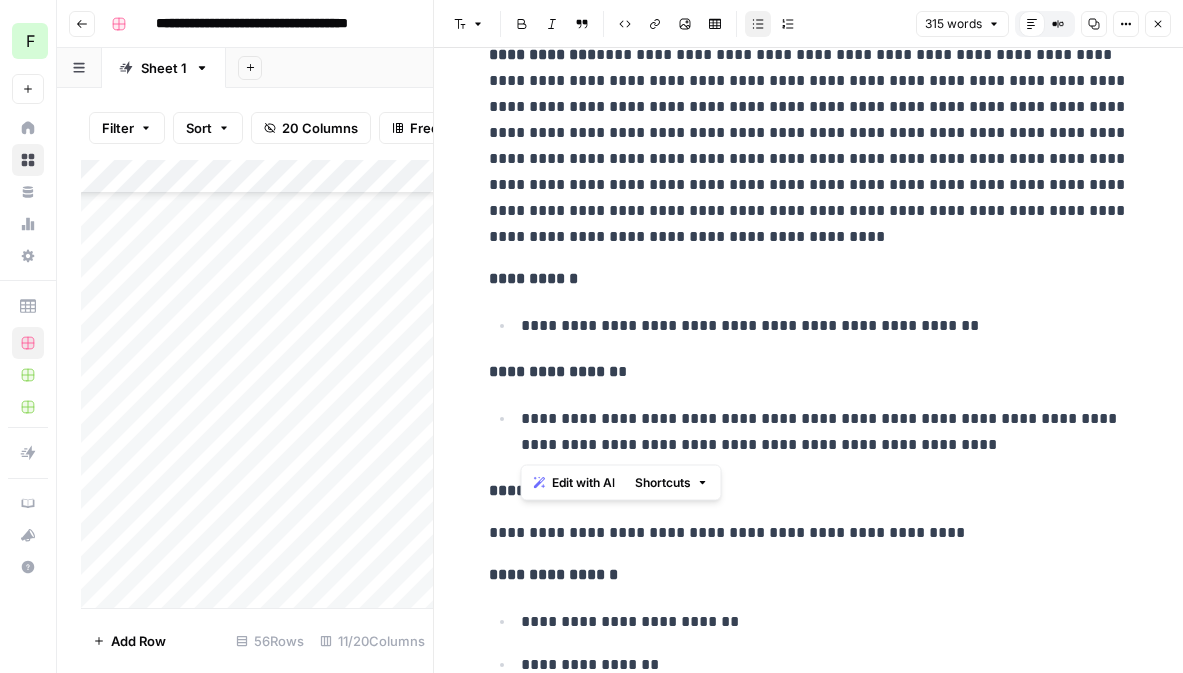 click on "**********" at bounding box center (825, 432) 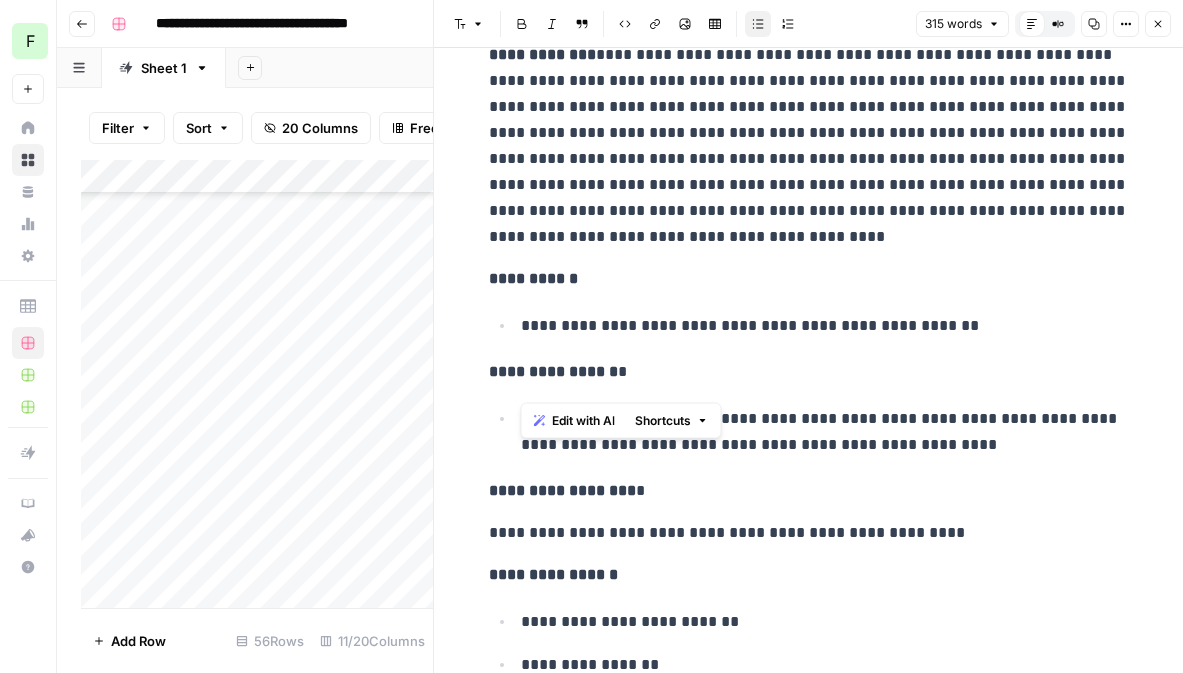 scroll, scrollTop: 658, scrollLeft: 0, axis: vertical 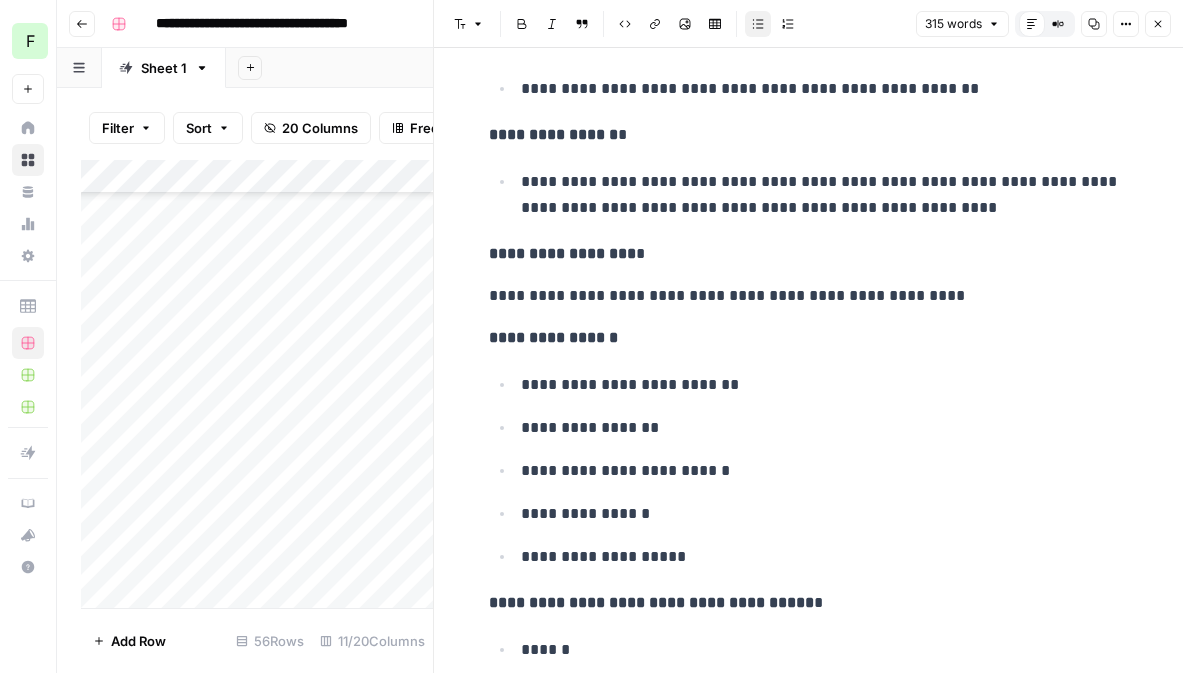 click on "**********" at bounding box center [809, 470] 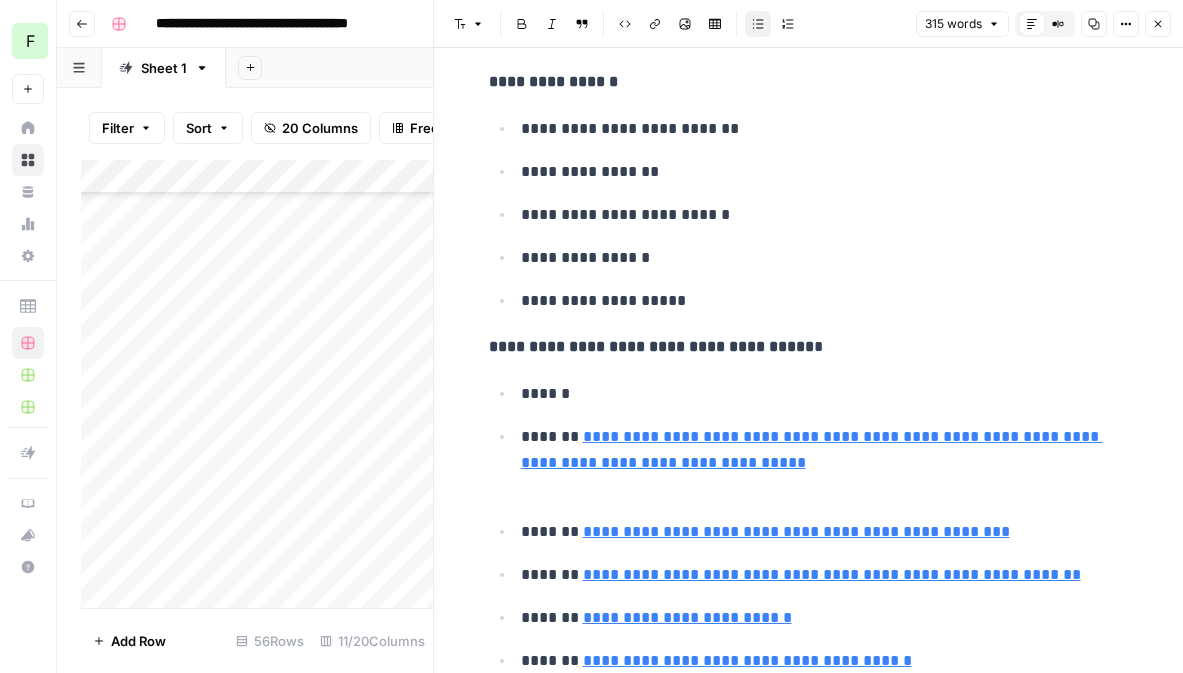 scroll, scrollTop: 1001, scrollLeft: 0, axis: vertical 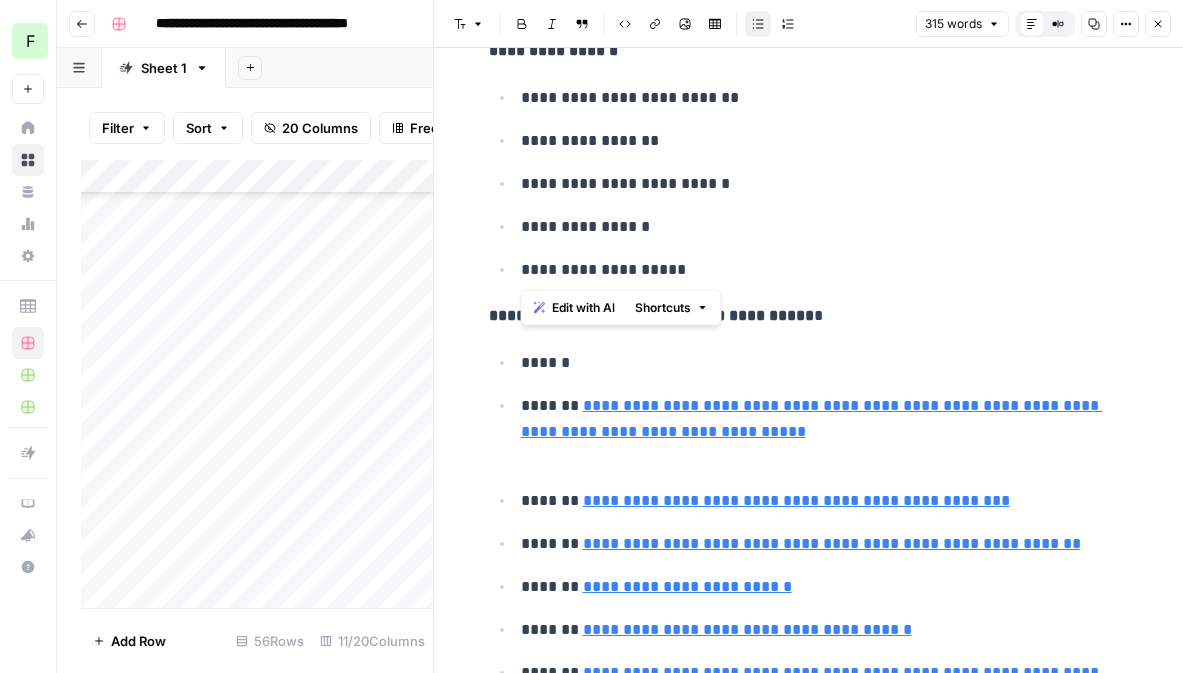 drag, startPoint x: 703, startPoint y: 265, endPoint x: 510, endPoint y: 103, distance: 251.97818 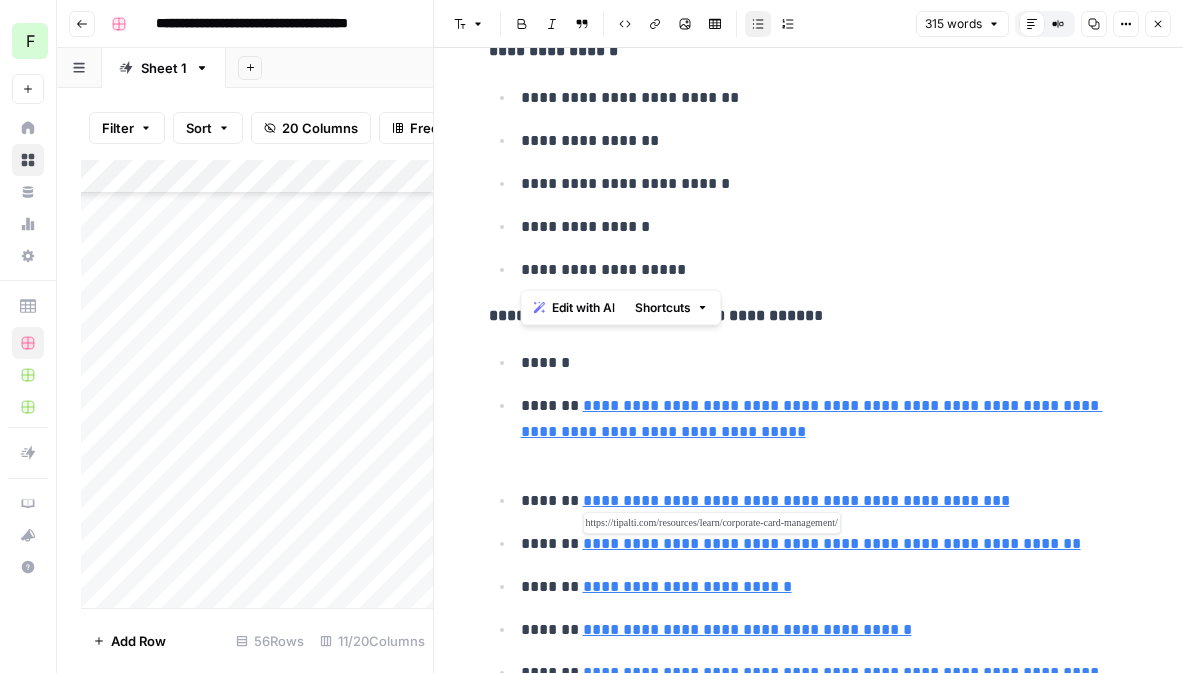 scroll, scrollTop: 1040, scrollLeft: 0, axis: vertical 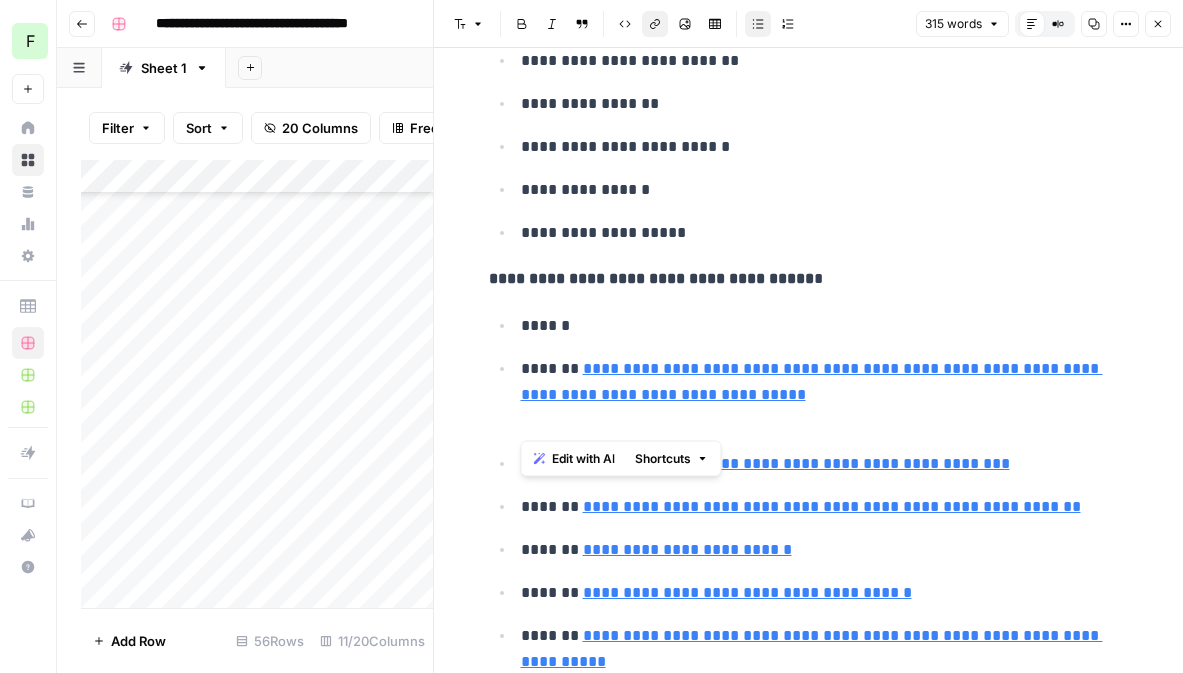 drag, startPoint x: 808, startPoint y: 412, endPoint x: 509, endPoint y: 400, distance: 299.2407 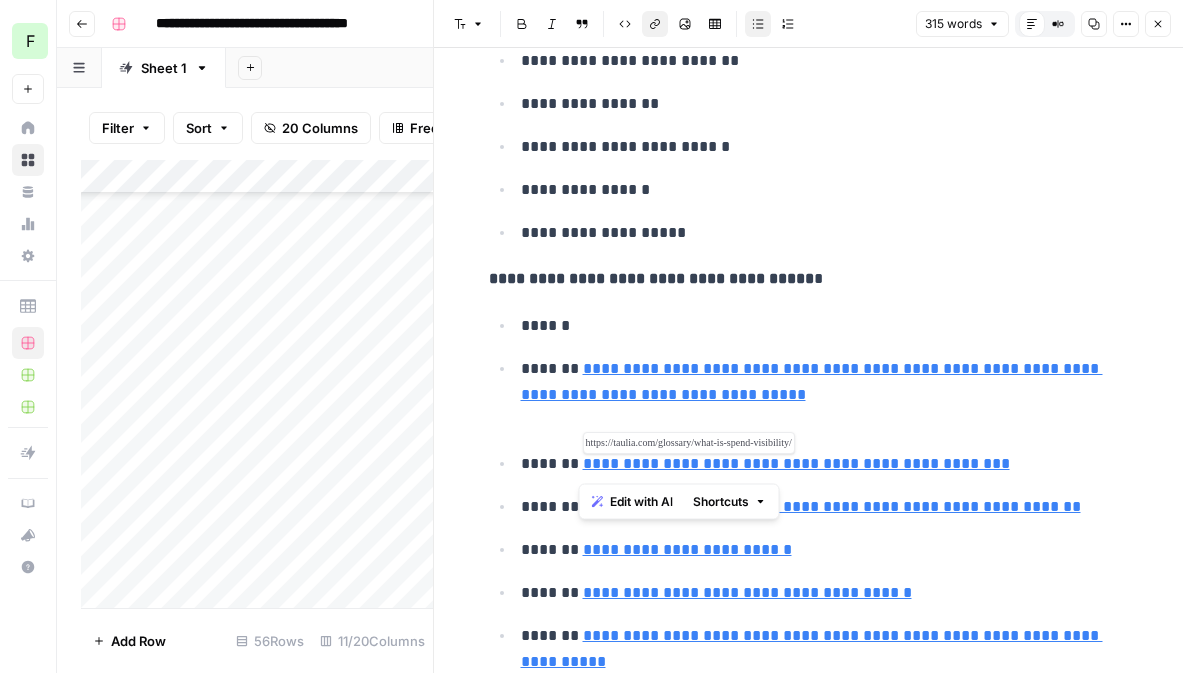 drag, startPoint x: 987, startPoint y: 456, endPoint x: 579, endPoint y: 464, distance: 408.07843 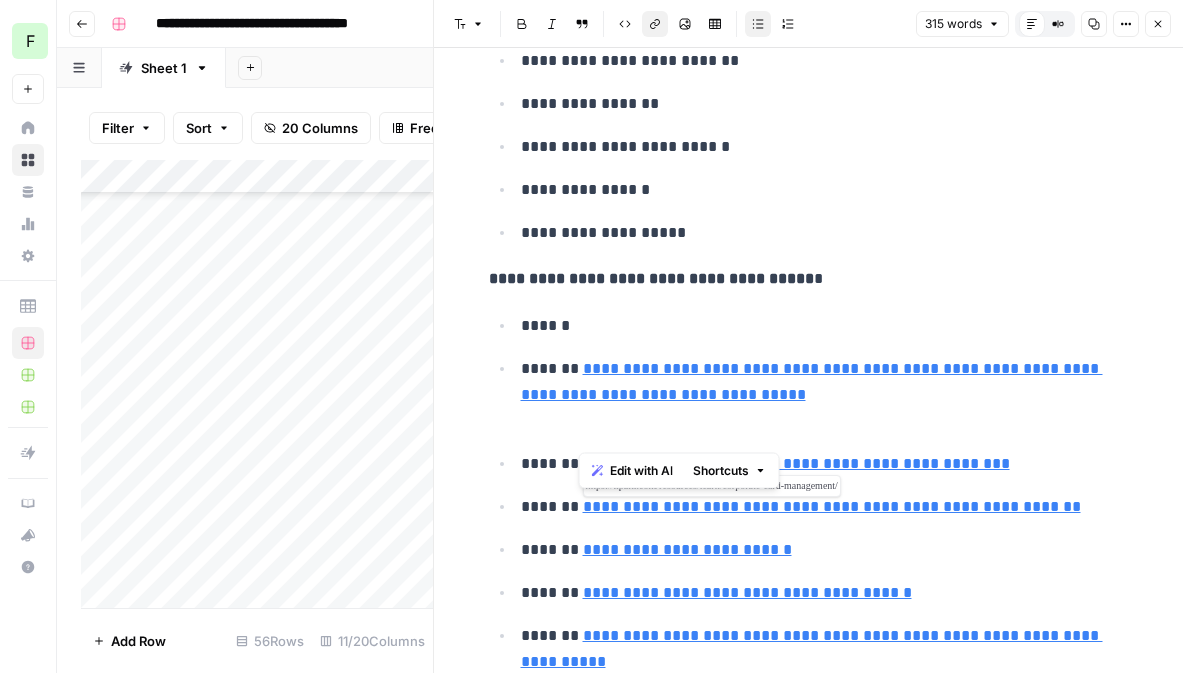 scroll, scrollTop: 1091, scrollLeft: 0, axis: vertical 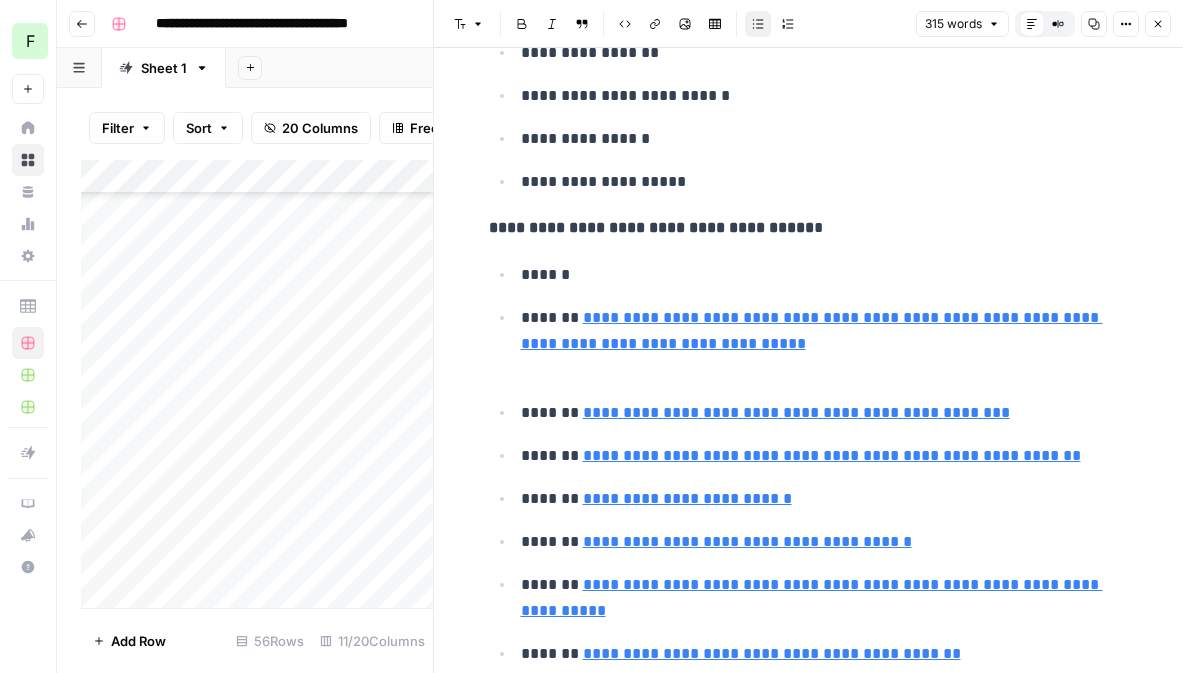 click on "**********" at bounding box center [809, 619] 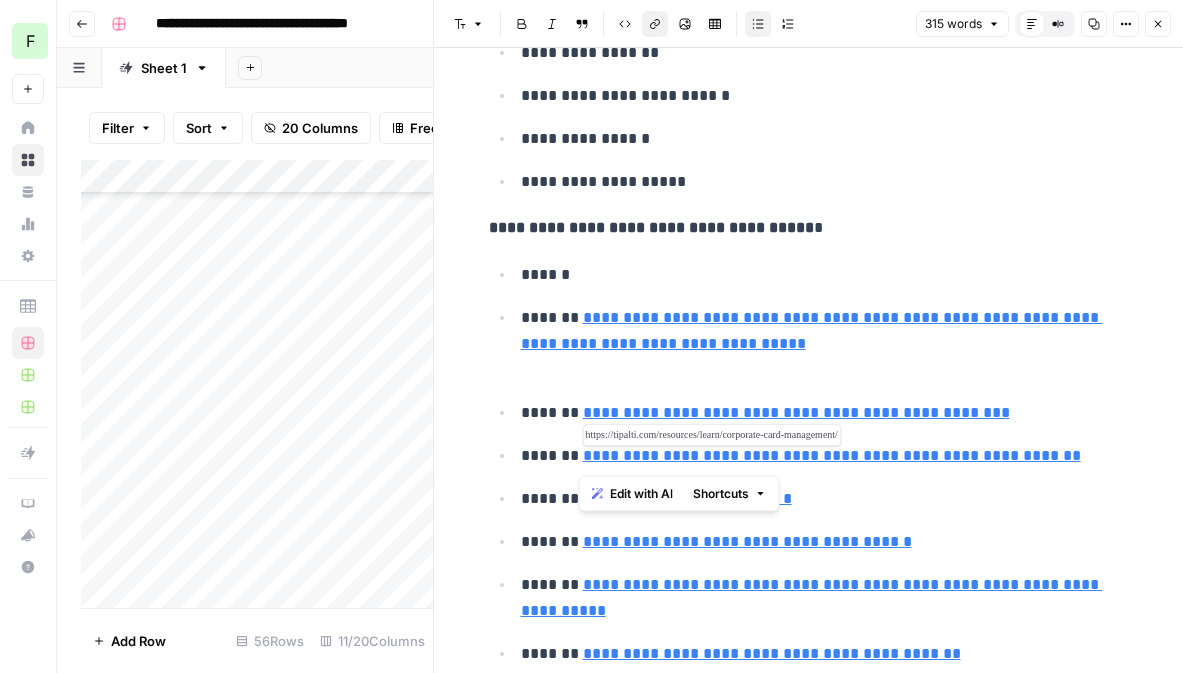 drag, startPoint x: 1100, startPoint y: 458, endPoint x: 579, endPoint y: 451, distance: 521.047 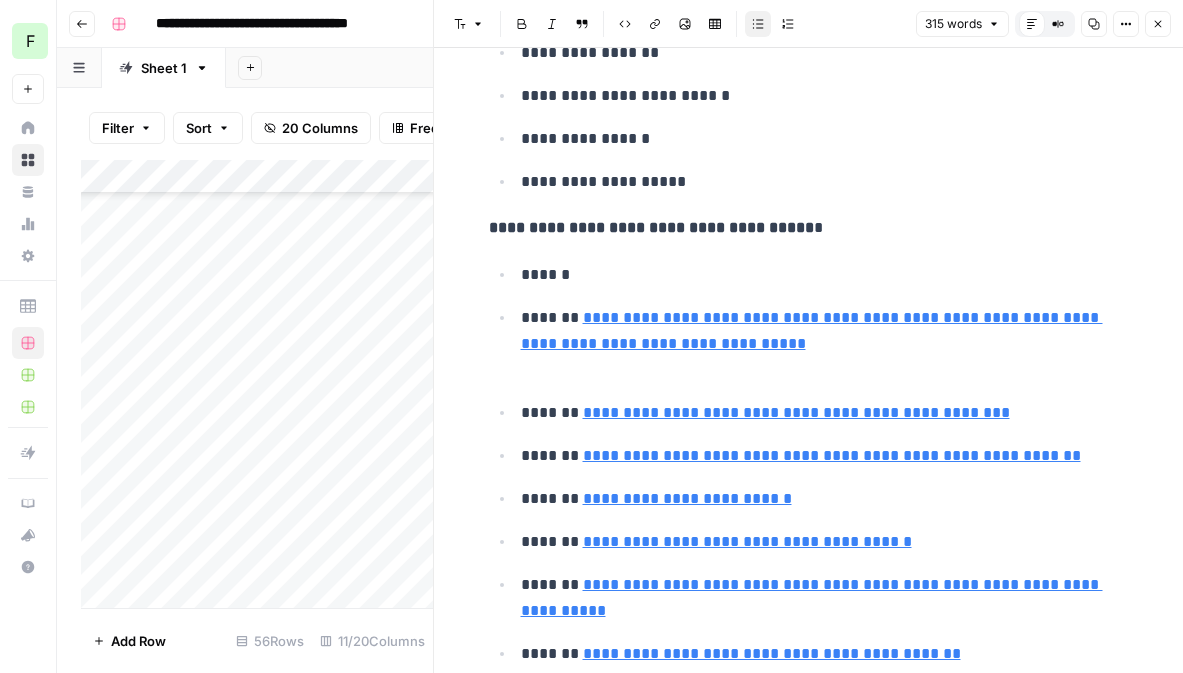 click on "**********" at bounding box center [825, 542] 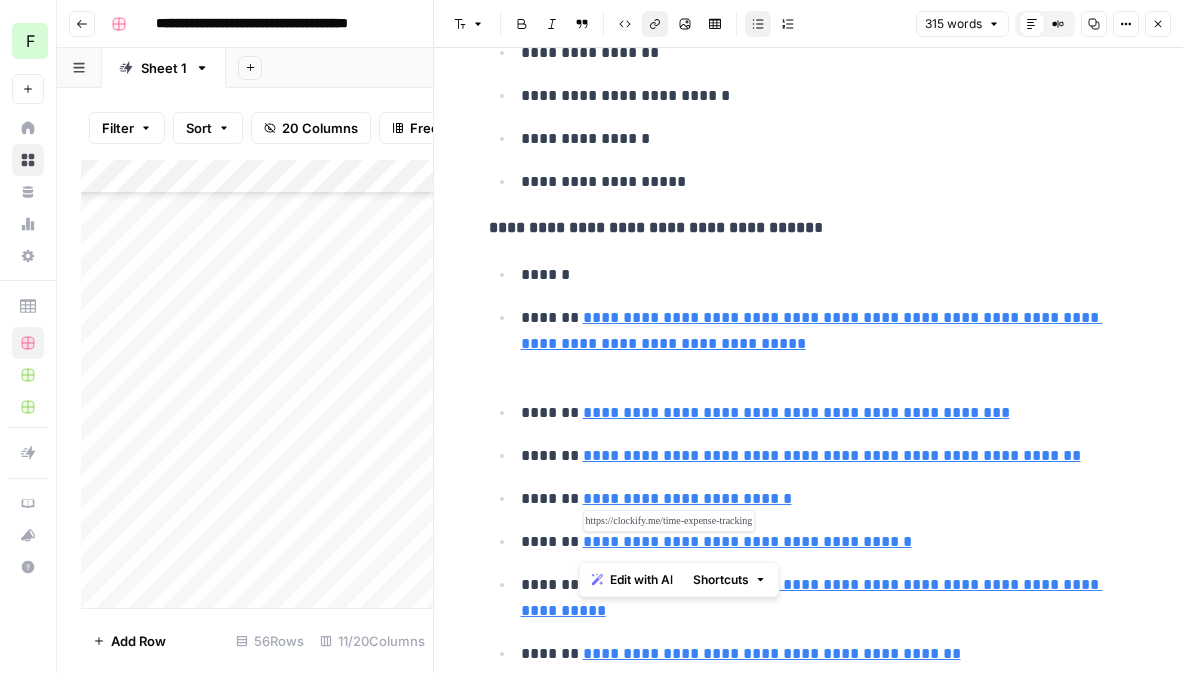 drag, startPoint x: 932, startPoint y: 544, endPoint x: 580, endPoint y: 534, distance: 352.14203 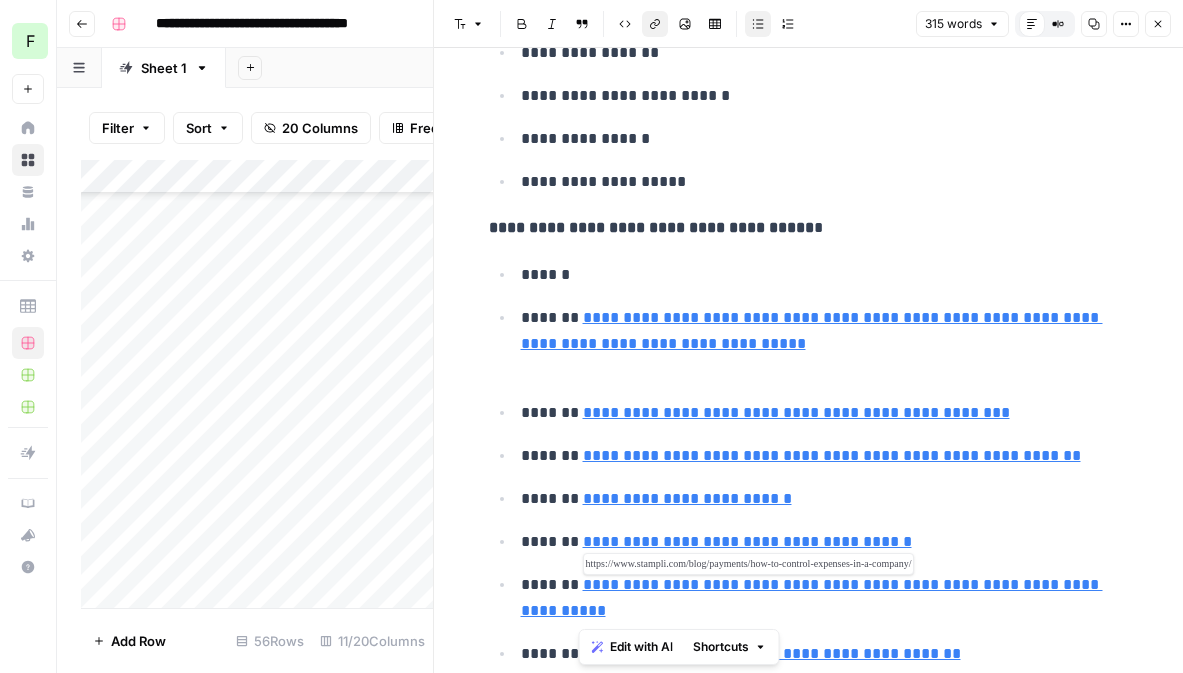 drag, startPoint x: 607, startPoint y: 609, endPoint x: 582, endPoint y: 588, distance: 32.649654 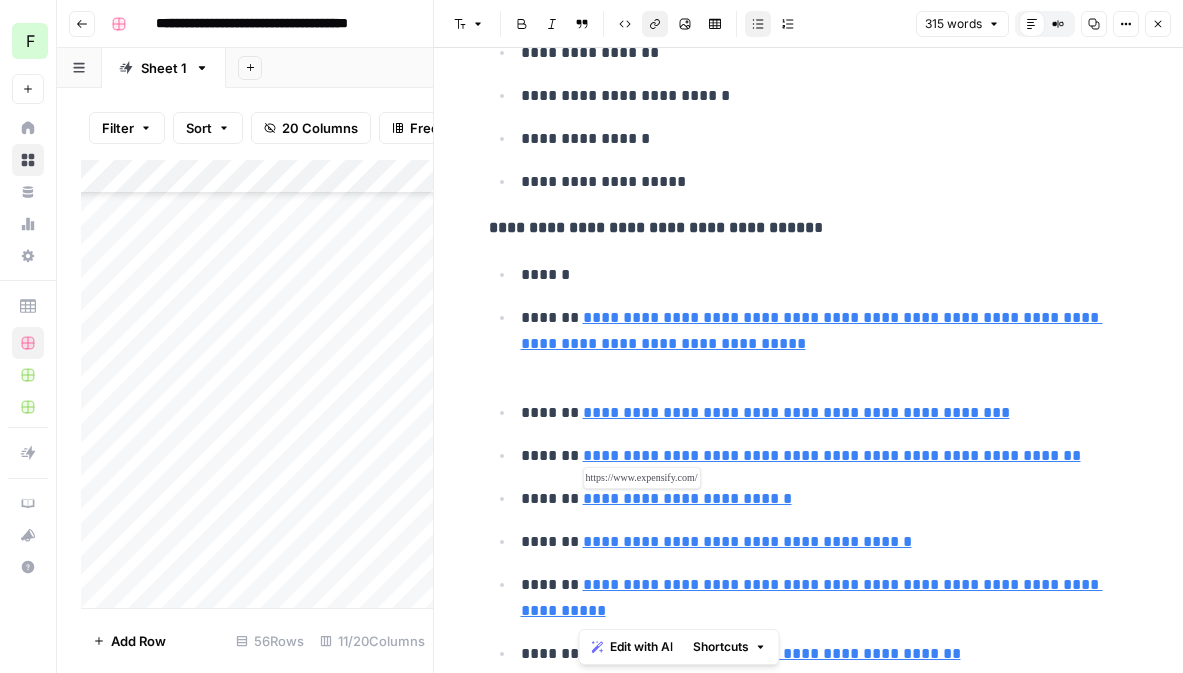 scroll, scrollTop: 1175, scrollLeft: 0, axis: vertical 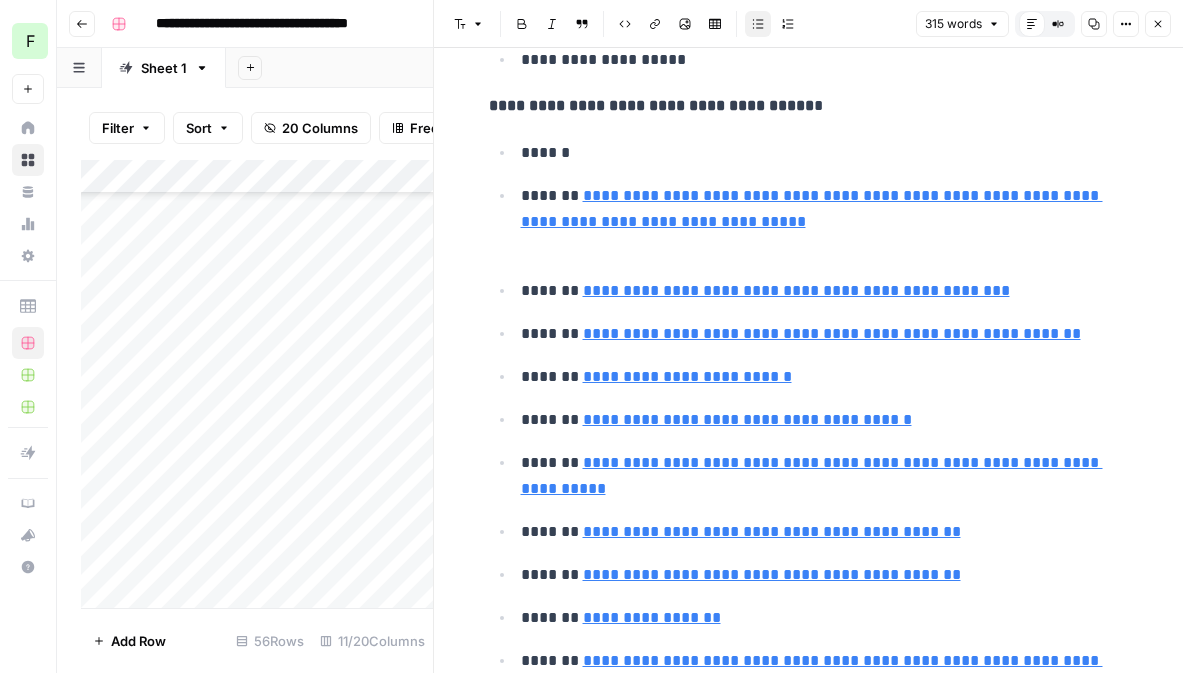 click on "**********" at bounding box center (825, 532) 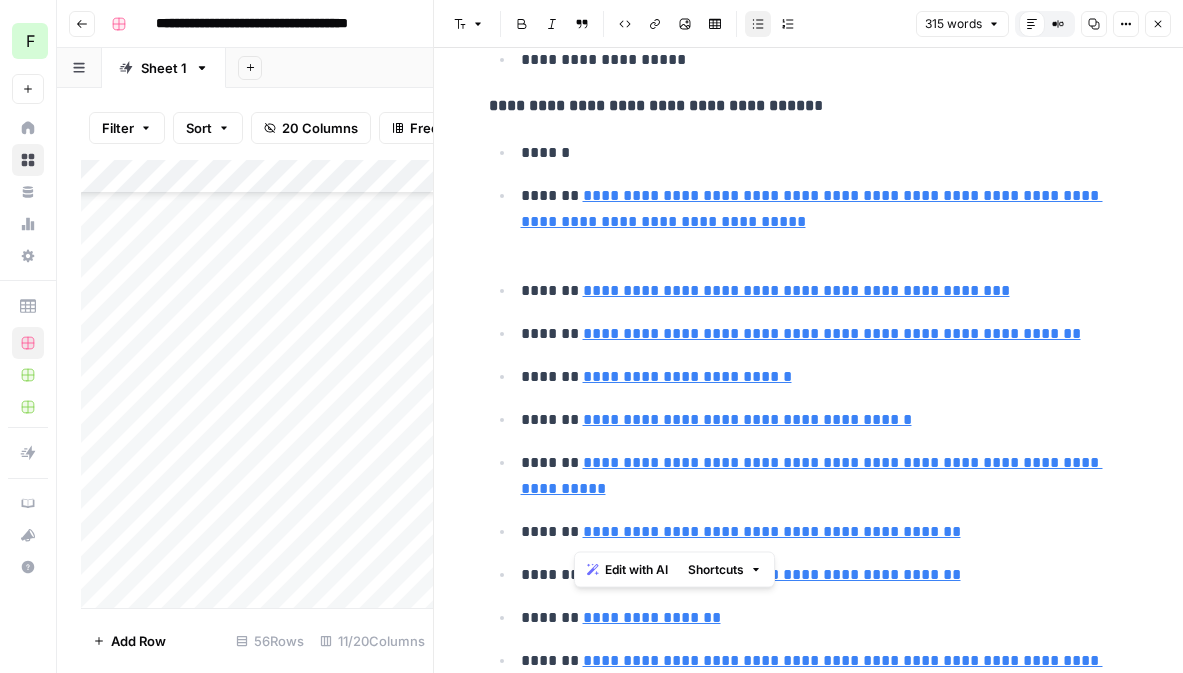 drag, startPoint x: 979, startPoint y: 533, endPoint x: 573, endPoint y: 534, distance: 406.00122 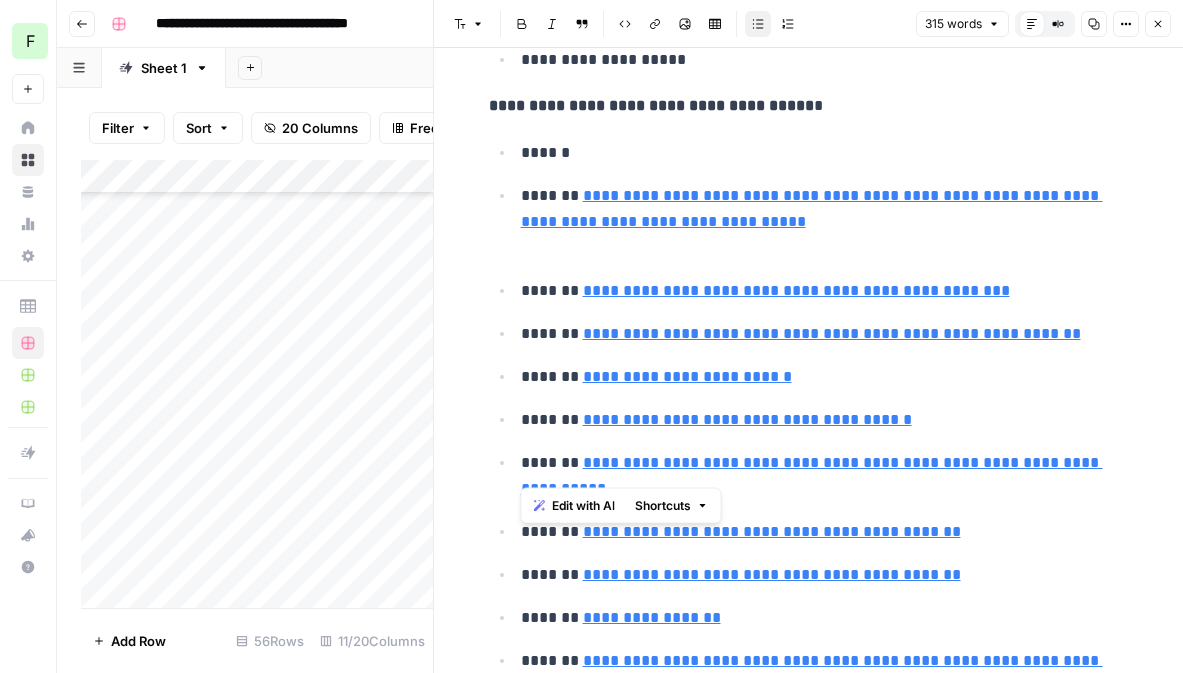 scroll, scrollTop: 1417, scrollLeft: 0, axis: vertical 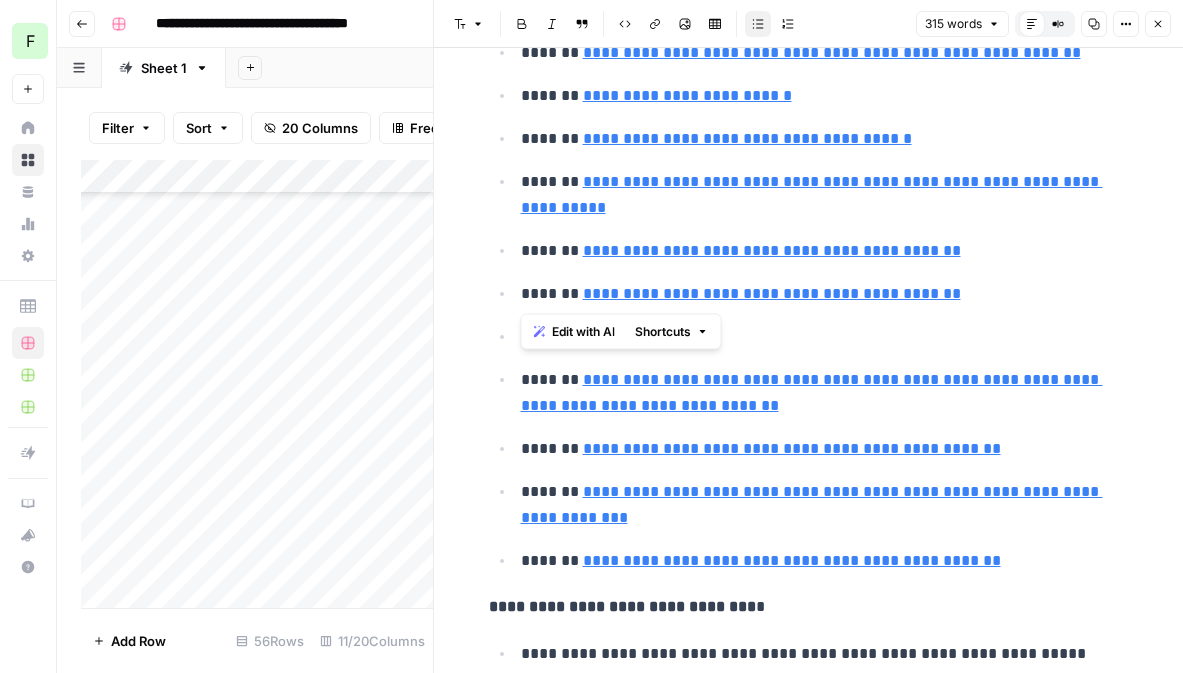 click on "**********" at bounding box center [825, 393] 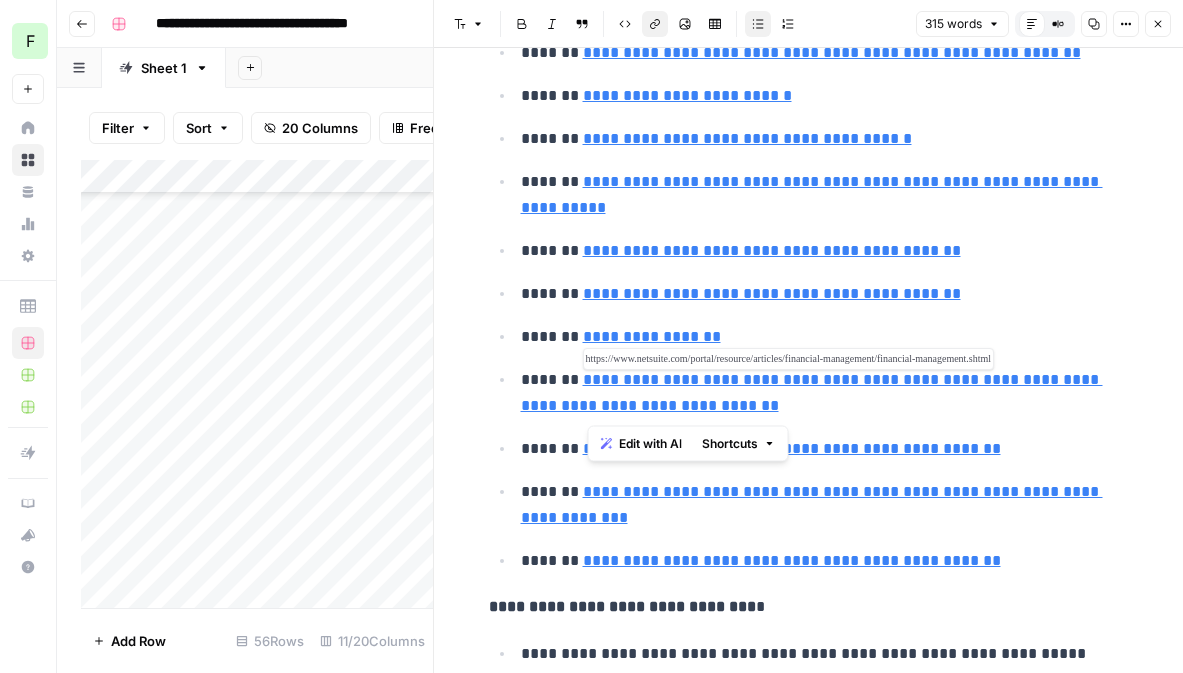 drag, startPoint x: 904, startPoint y: 413, endPoint x: 583, endPoint y: 388, distance: 321.97205 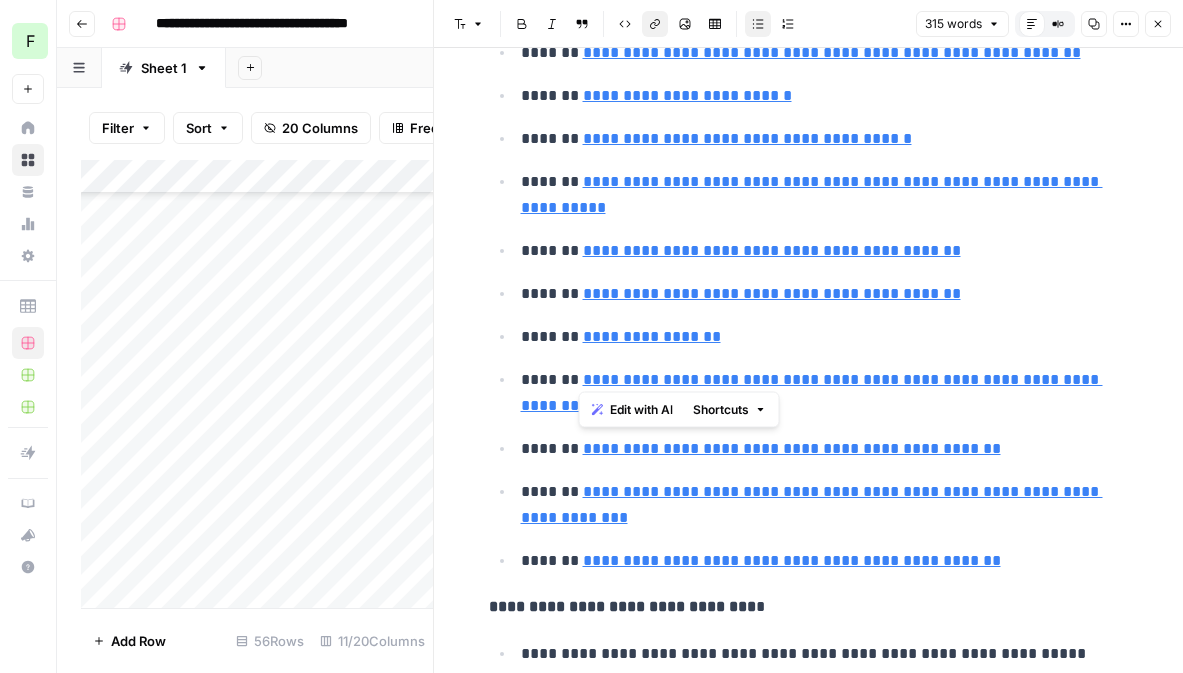 scroll, scrollTop: 1535, scrollLeft: 0, axis: vertical 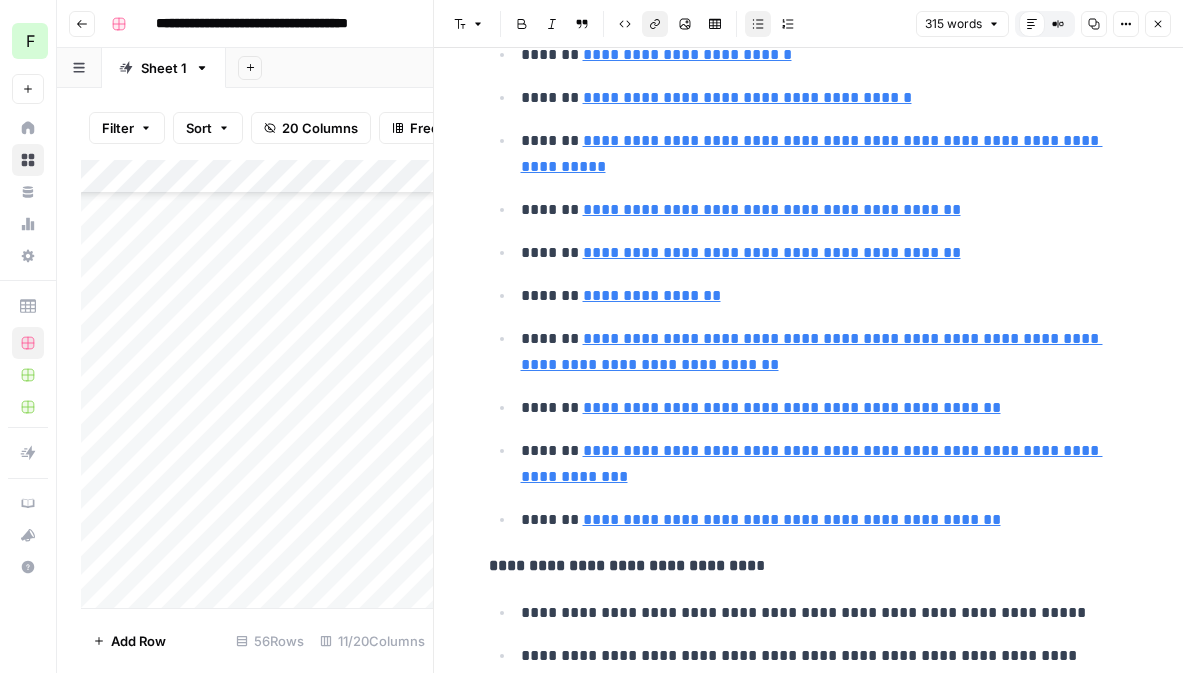 click on "**********" at bounding box center (825, 464) 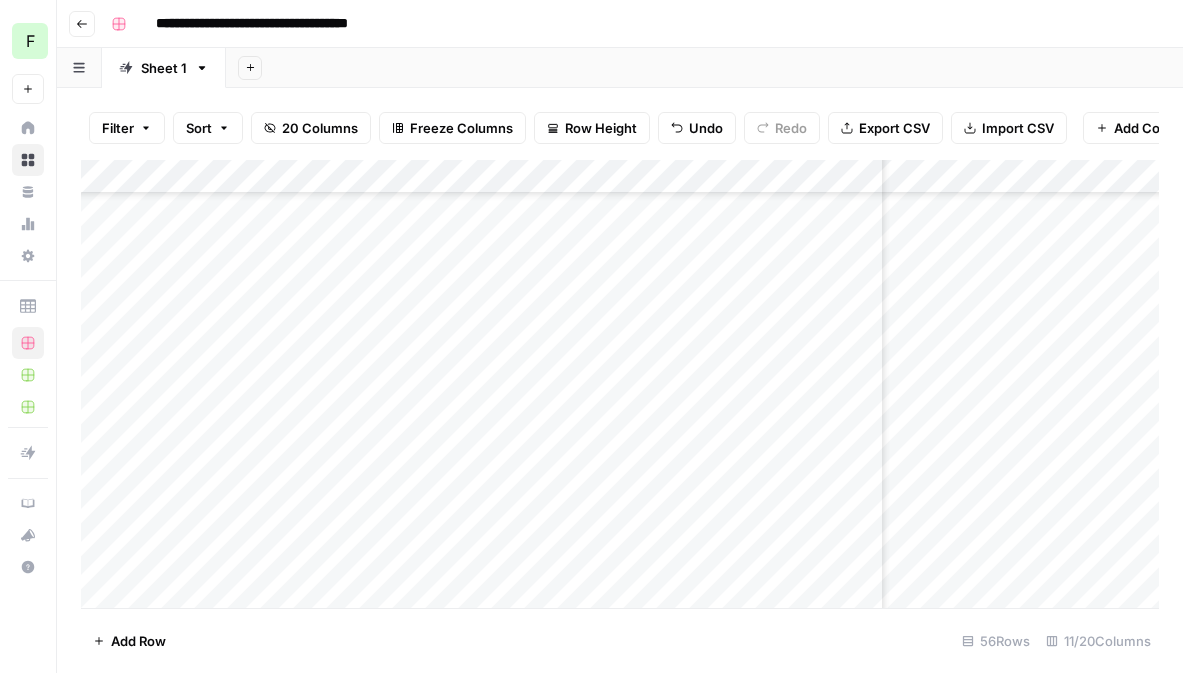 click on "Add Column" at bounding box center (620, 384) 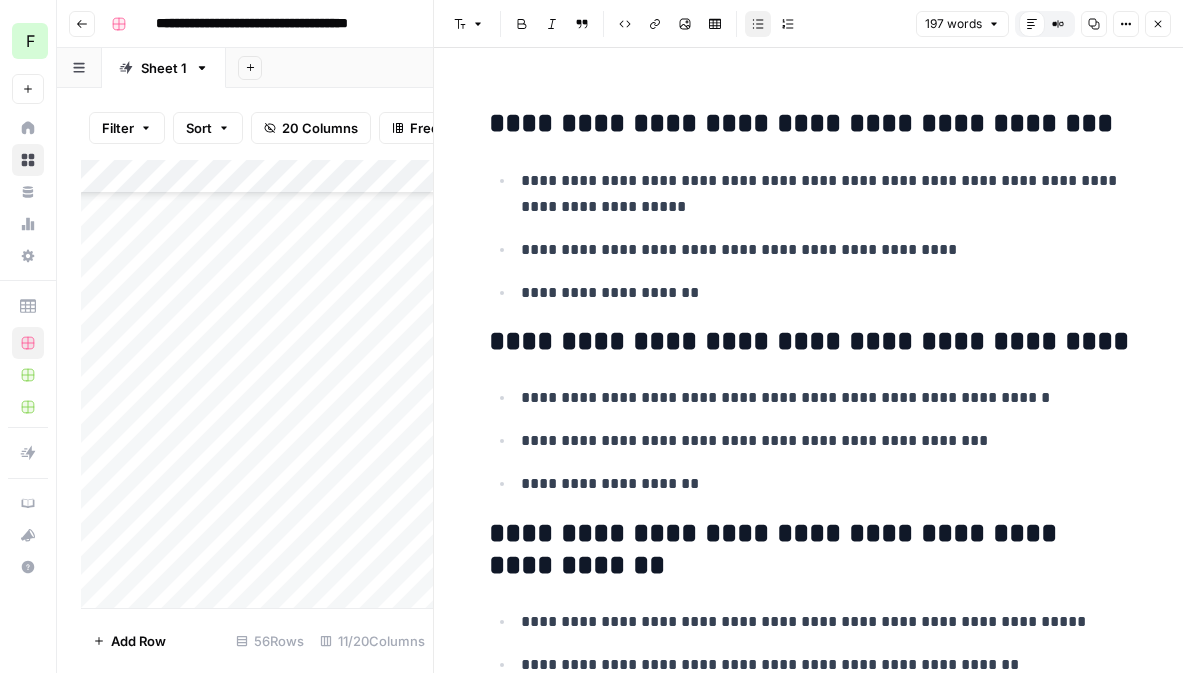 scroll, scrollTop: 926, scrollLeft: 0, axis: vertical 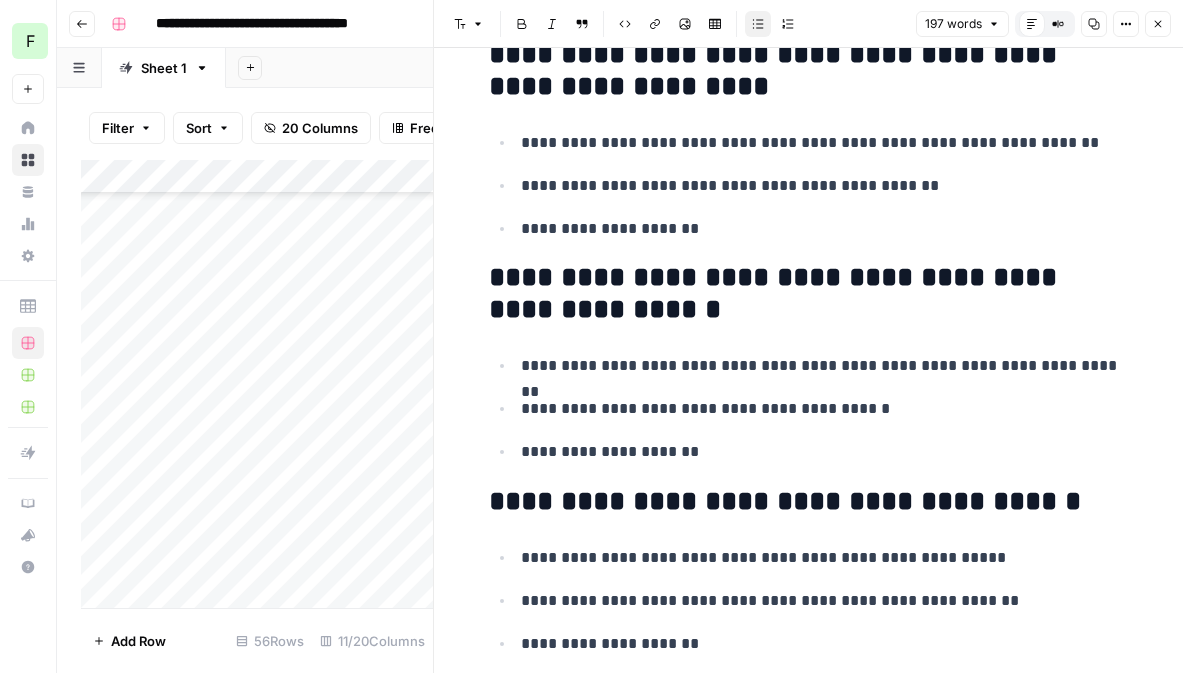 click 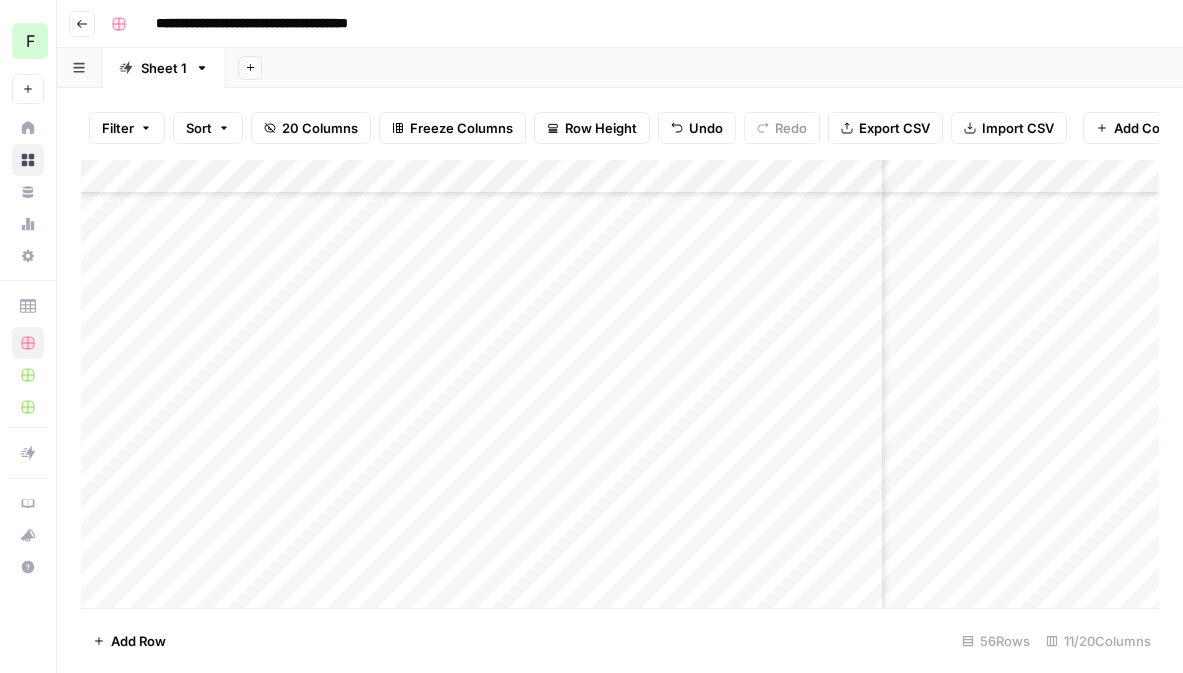 click on "Add Column" at bounding box center (620, 384) 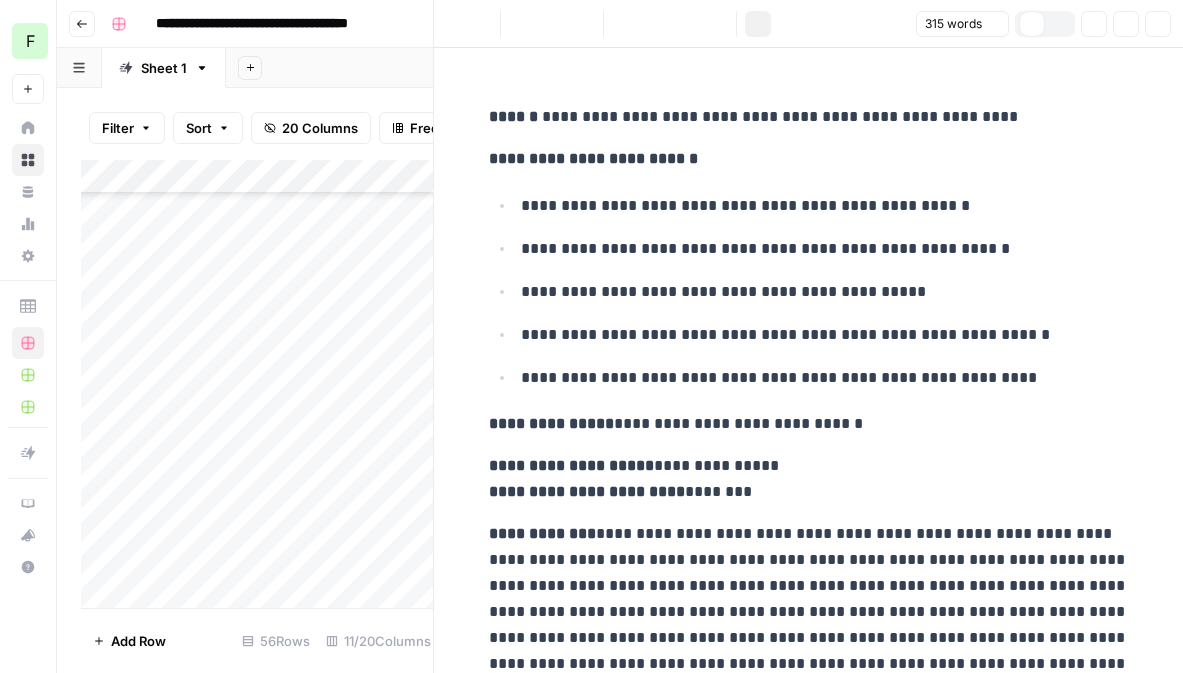 scroll, scrollTop: 1941, scrollLeft: 0, axis: vertical 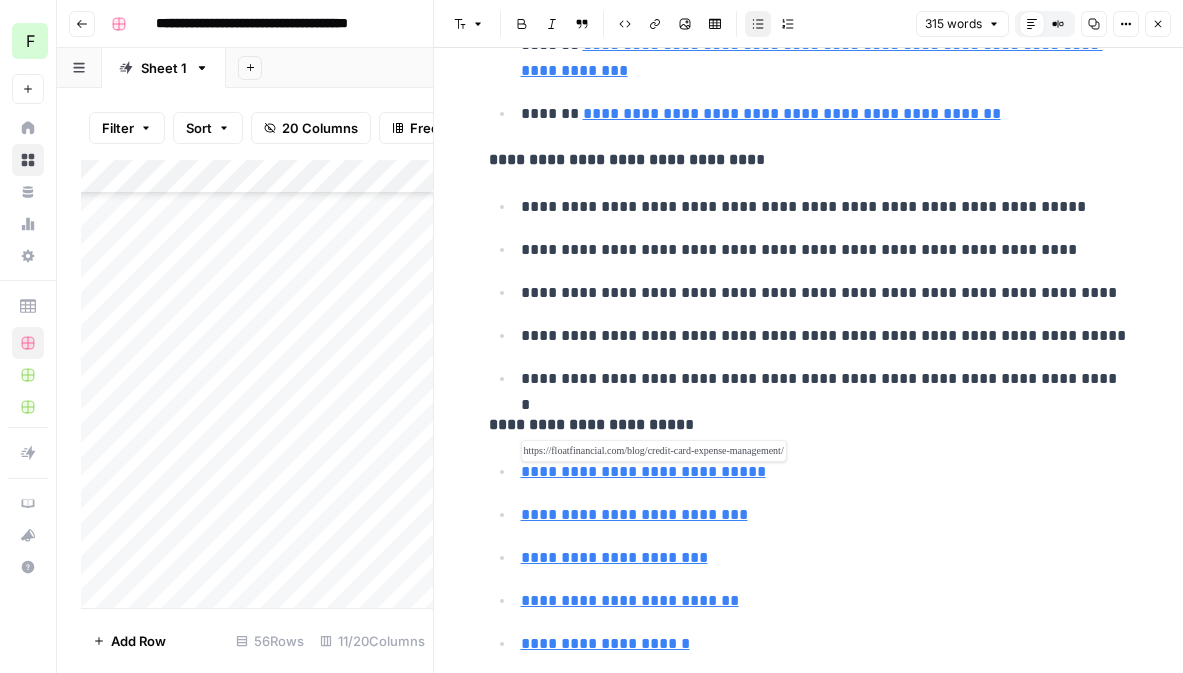 click on "**********" at bounding box center [643, 471] 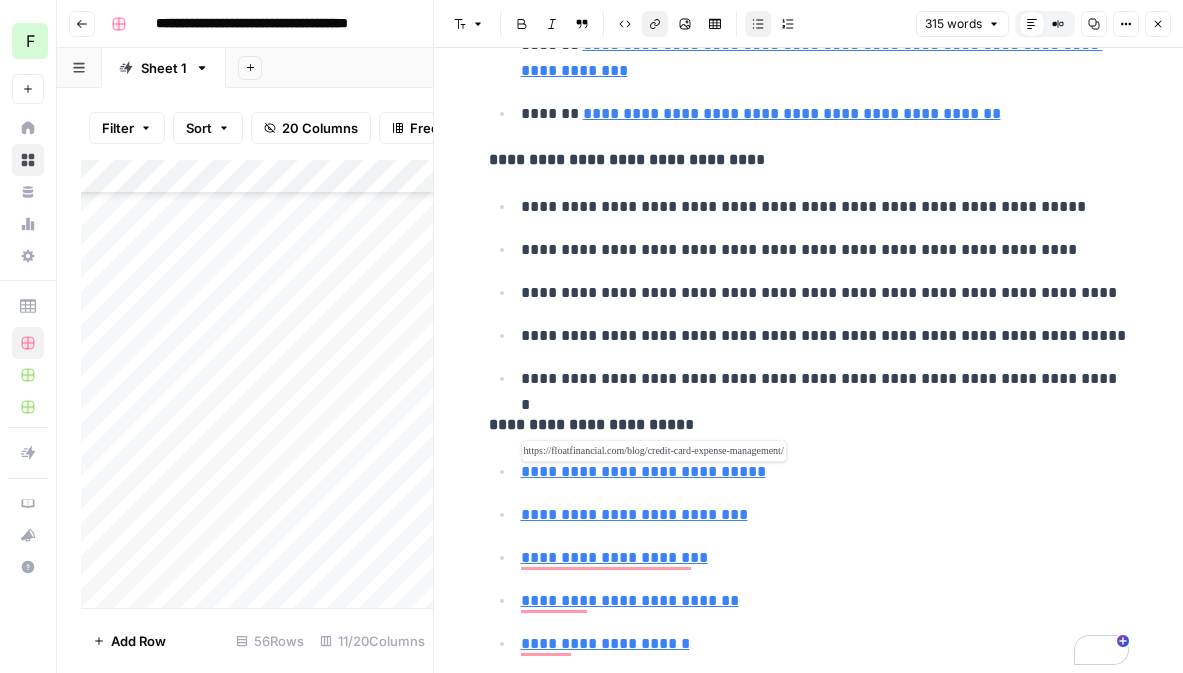 scroll, scrollTop: 1941, scrollLeft: 0, axis: vertical 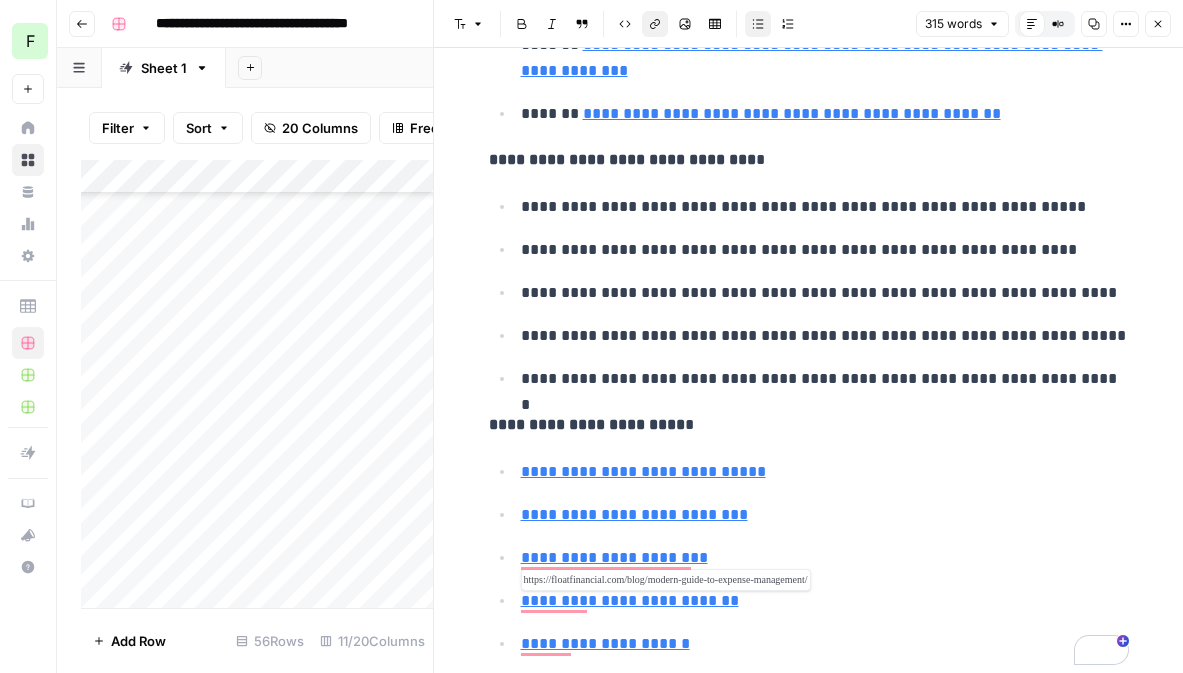 click on "**********" at bounding box center [630, 600] 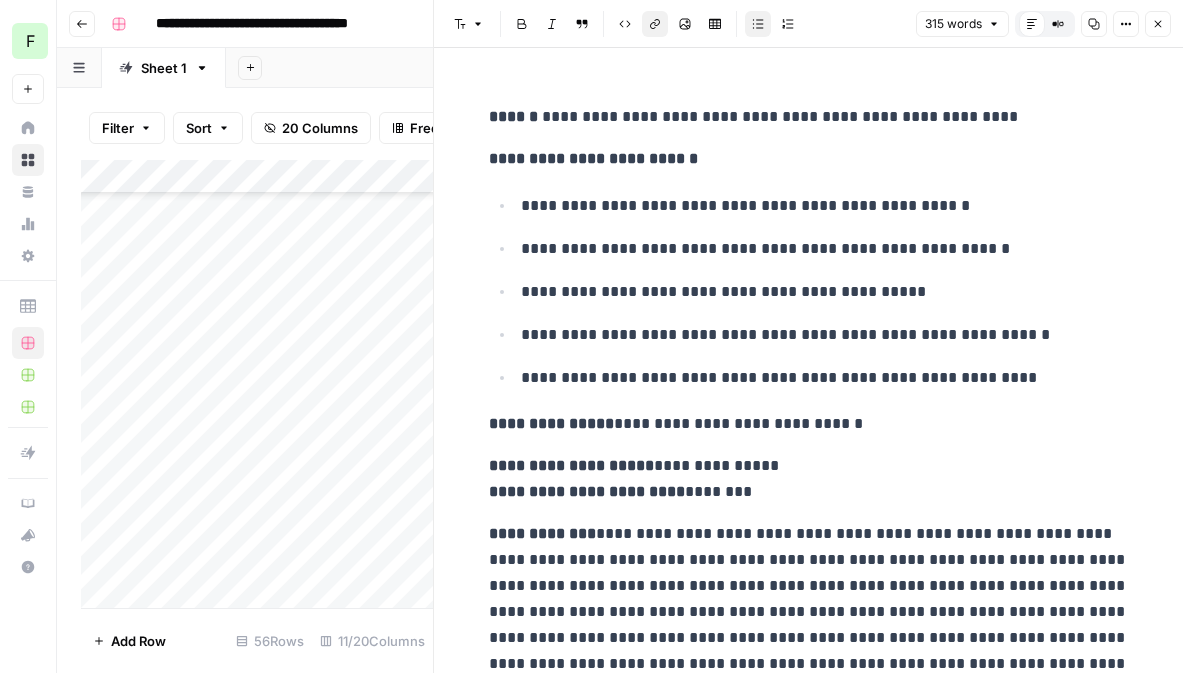 scroll, scrollTop: 0, scrollLeft: 0, axis: both 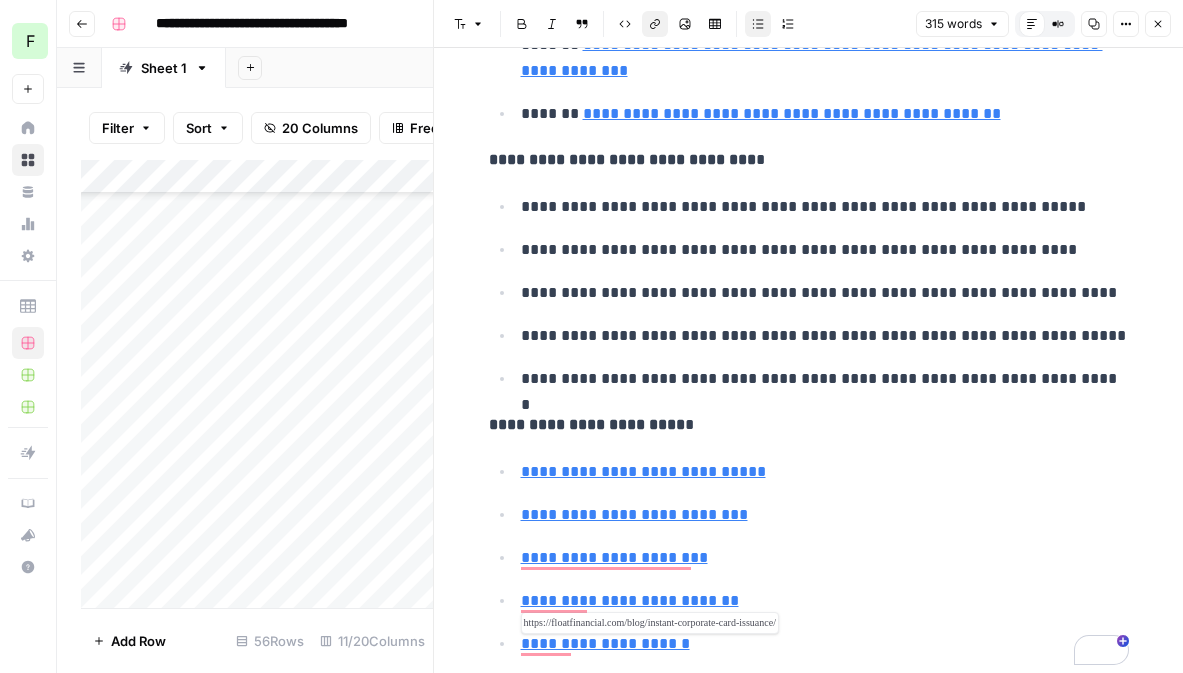 click on "**********" at bounding box center [605, 643] 